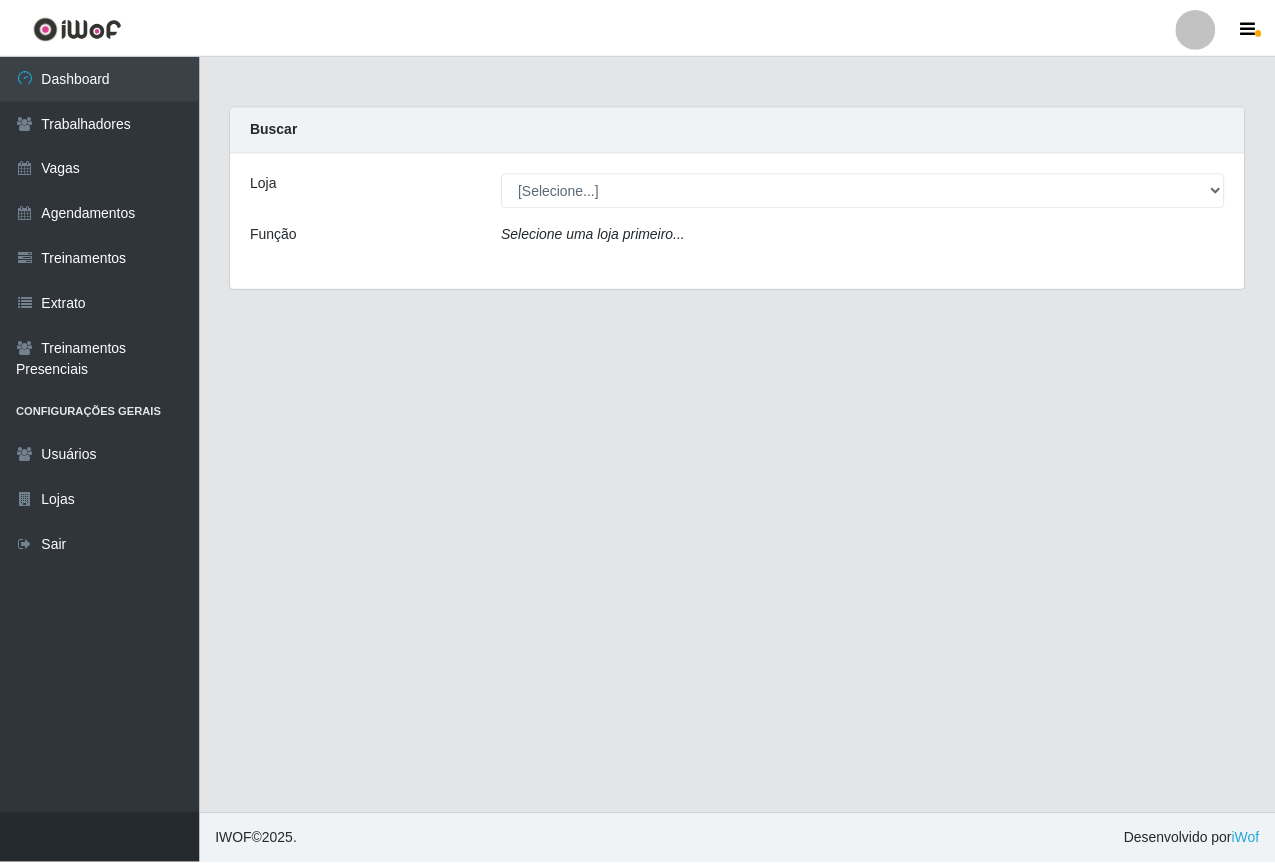 scroll, scrollTop: 0, scrollLeft: 0, axis: both 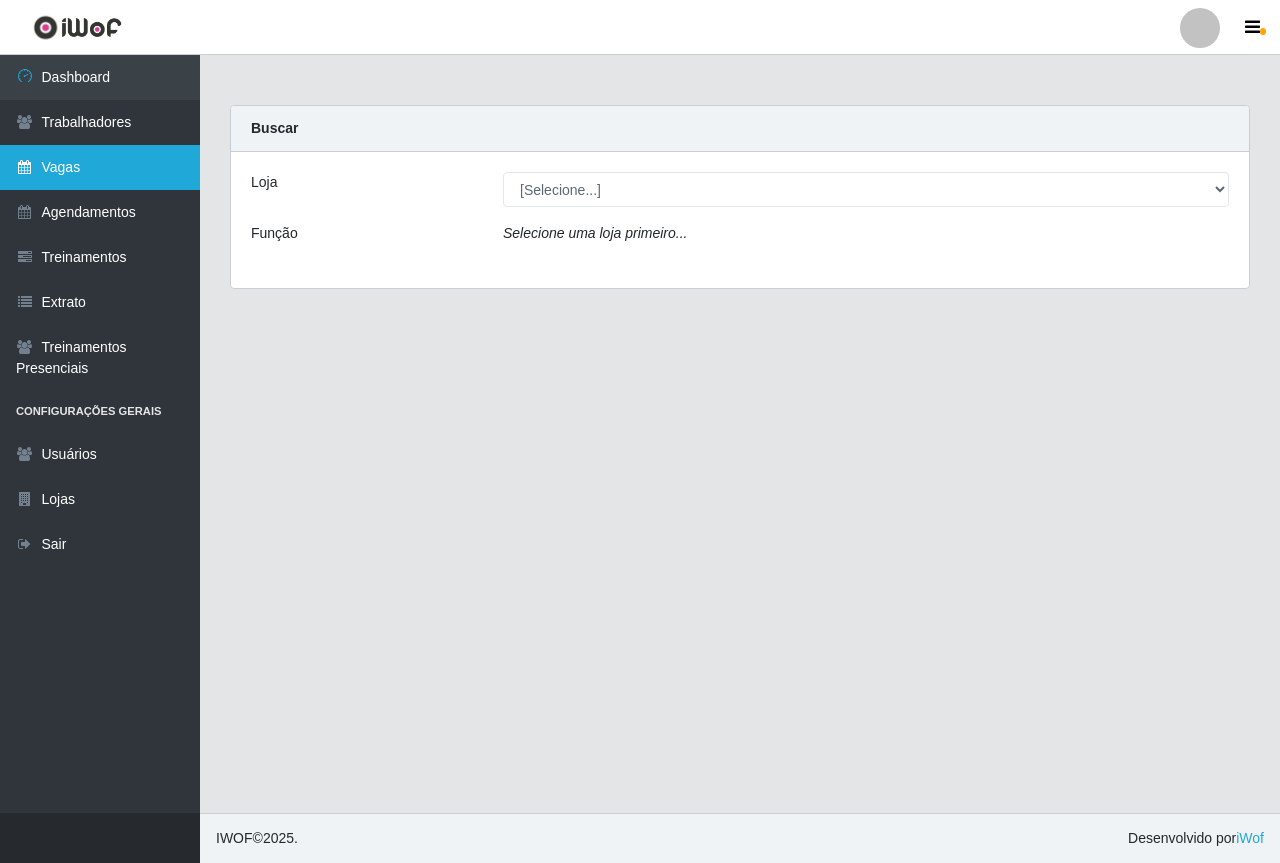 click on "Vagas" at bounding box center [100, 167] 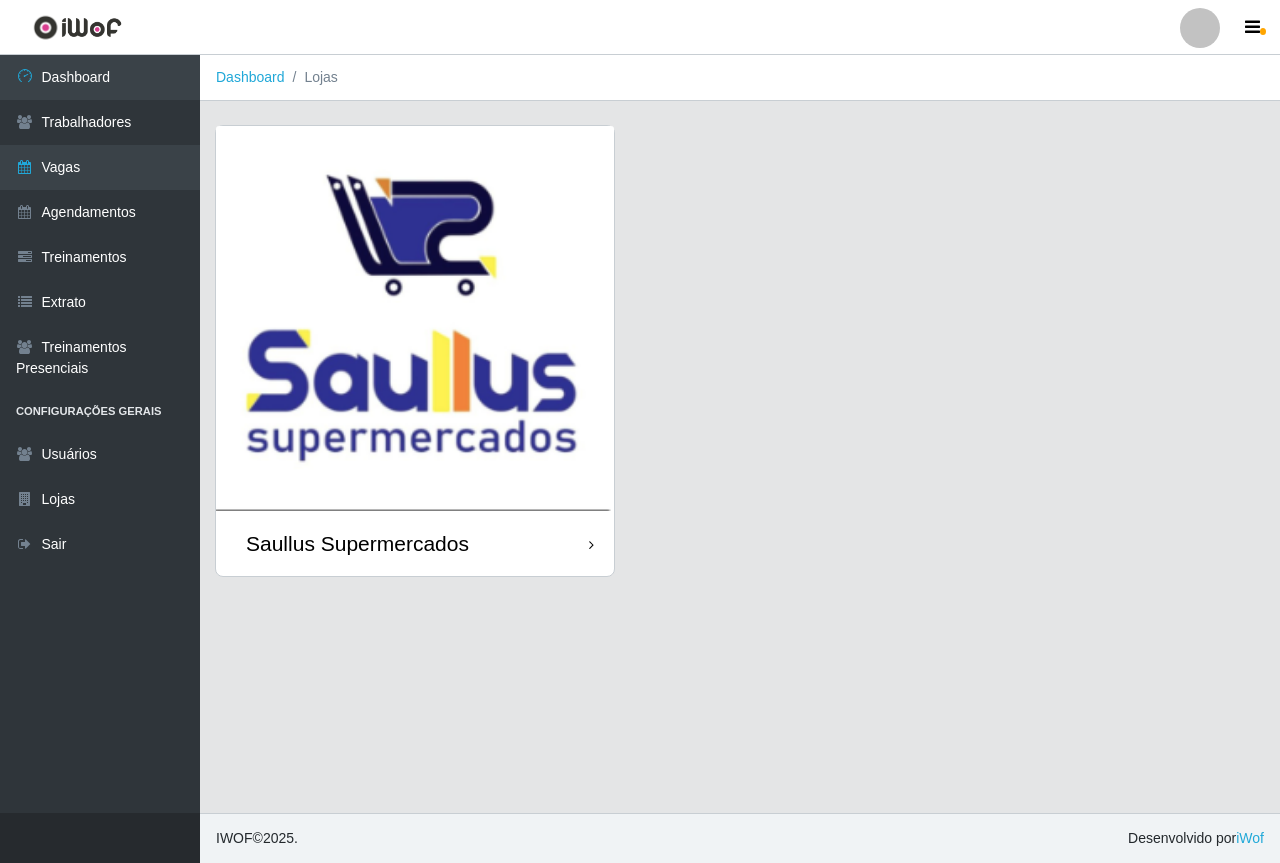 click at bounding box center [415, 318] 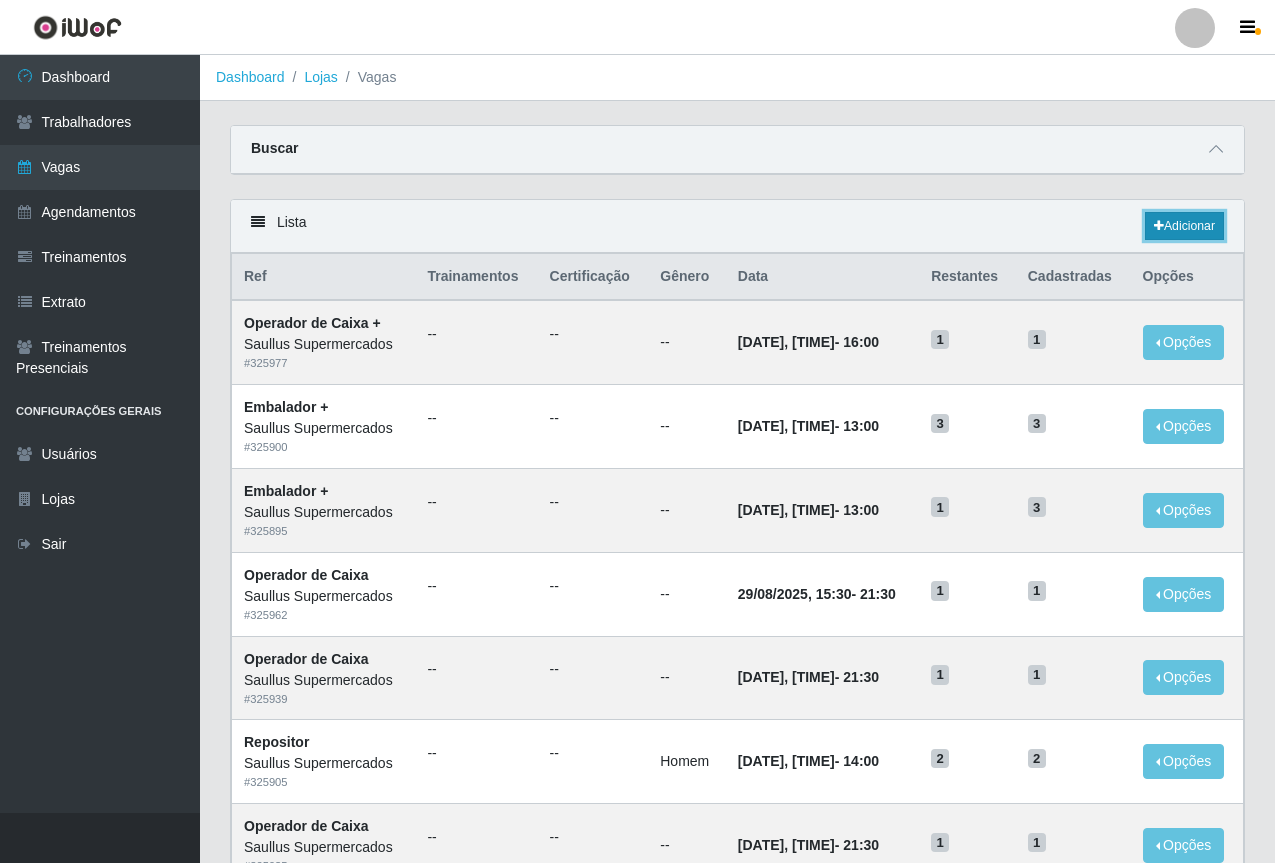 click on "Adicionar" at bounding box center (1184, 226) 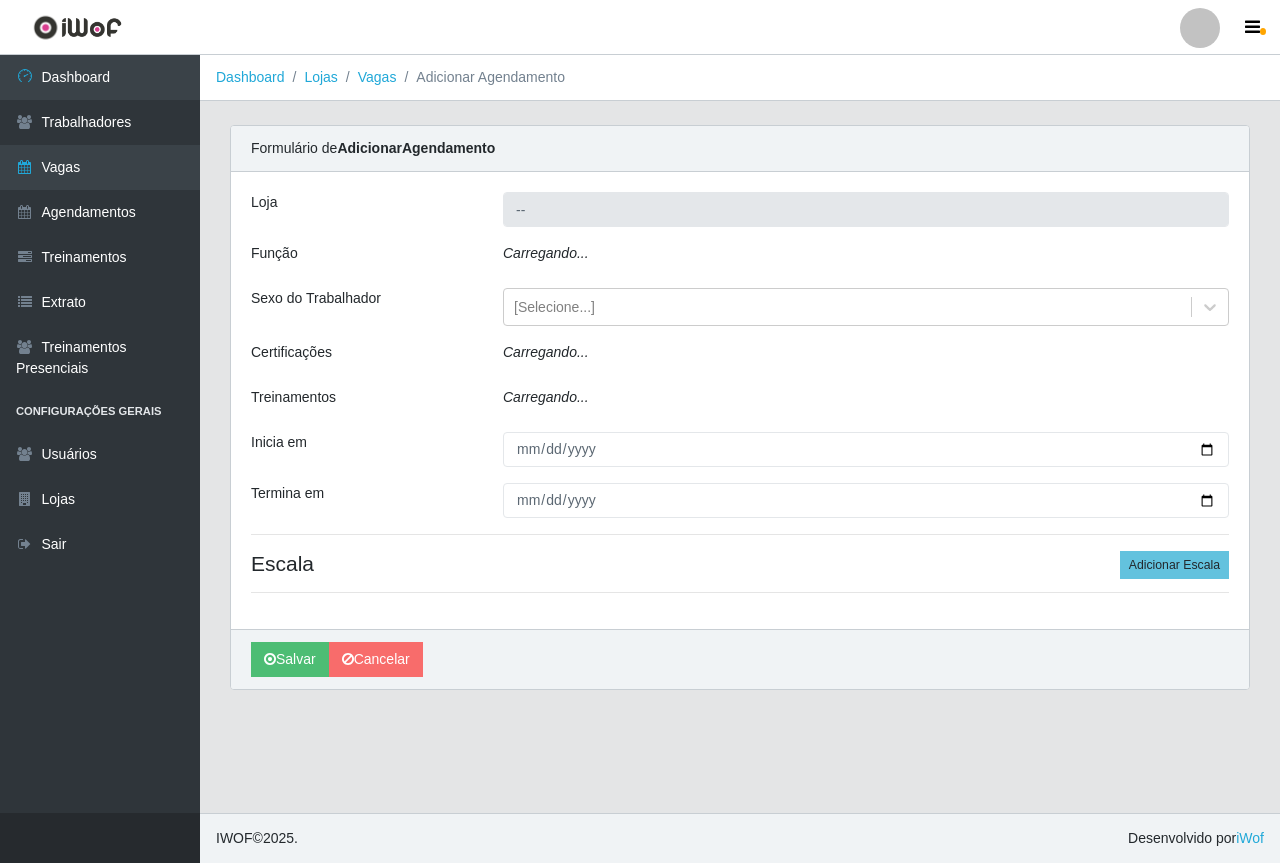 type on "Saullus Supermercados" 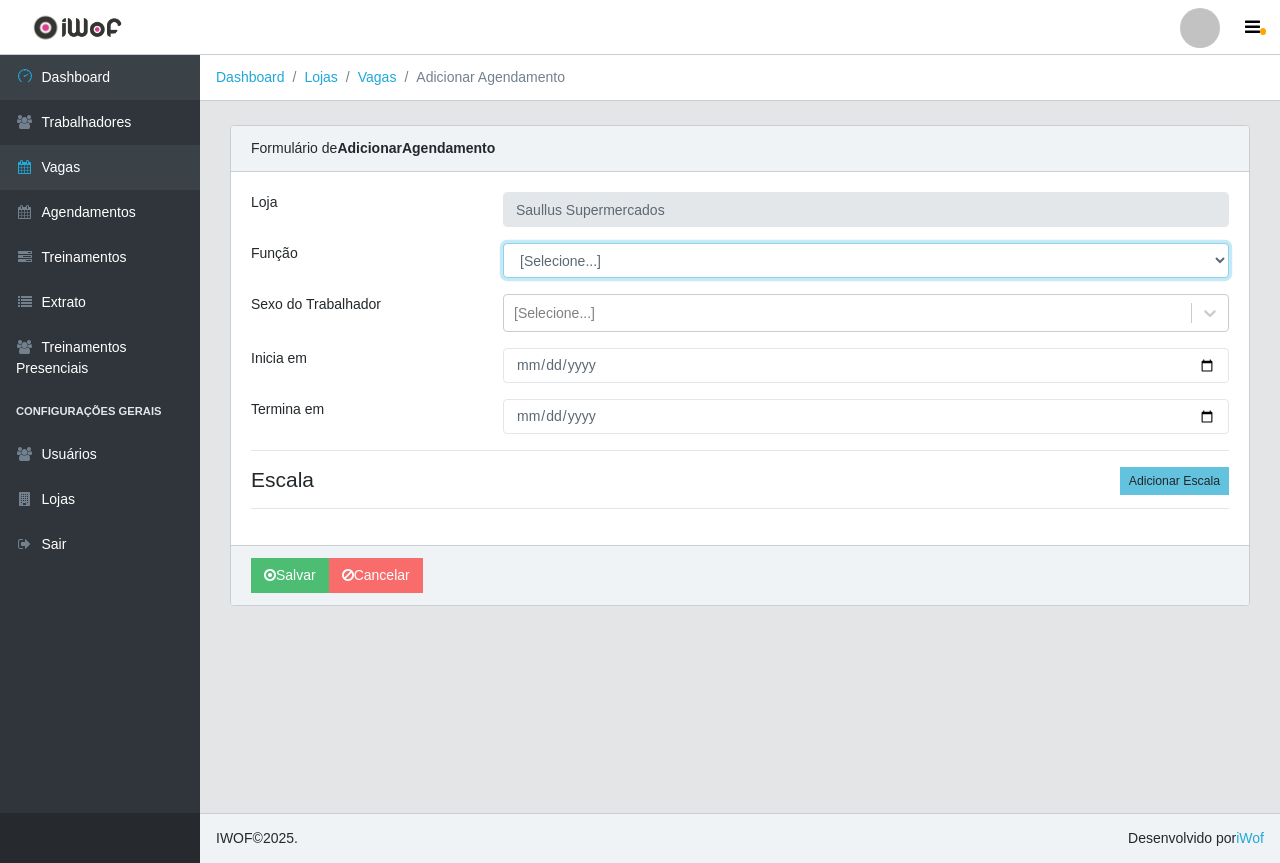 click on "[Selecione...] ASG ASG + ASG ++ Balconista de Açougue  Balconista de Açougue + Balconista de Açougue ++ Balconista de Padaria  Balconista de Padaria + Balconista de Padaria ++ Embalador Embalador + Embalador ++ Operador de Caixa Operador de Caixa + Operador de Caixa ++ Operador de Loja Operador de Loja + Operador de Loja ++ Repositor  Repositor + Repositor ++" at bounding box center [866, 260] 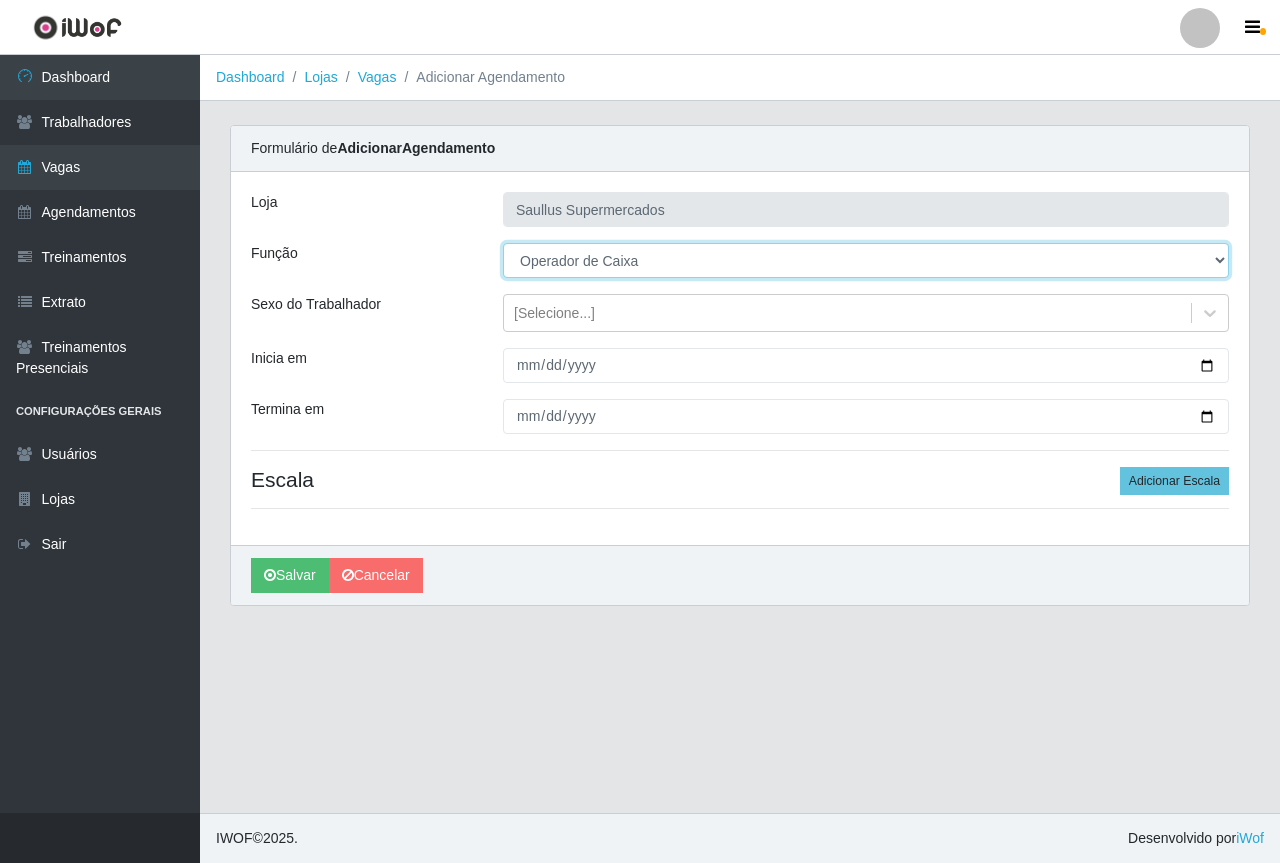 click on "[Selecione...] ASG ASG + ASG ++ Balconista de Açougue  Balconista de Açougue + Balconista de Açougue ++ Balconista de Padaria  Balconista de Padaria + Balconista de Padaria ++ Embalador Embalador + Embalador ++ Operador de Caixa Operador de Caixa + Operador de Caixa ++ Operador de Loja Operador de Loja + Operador de Loja ++ Repositor  Repositor + Repositor ++" at bounding box center (866, 260) 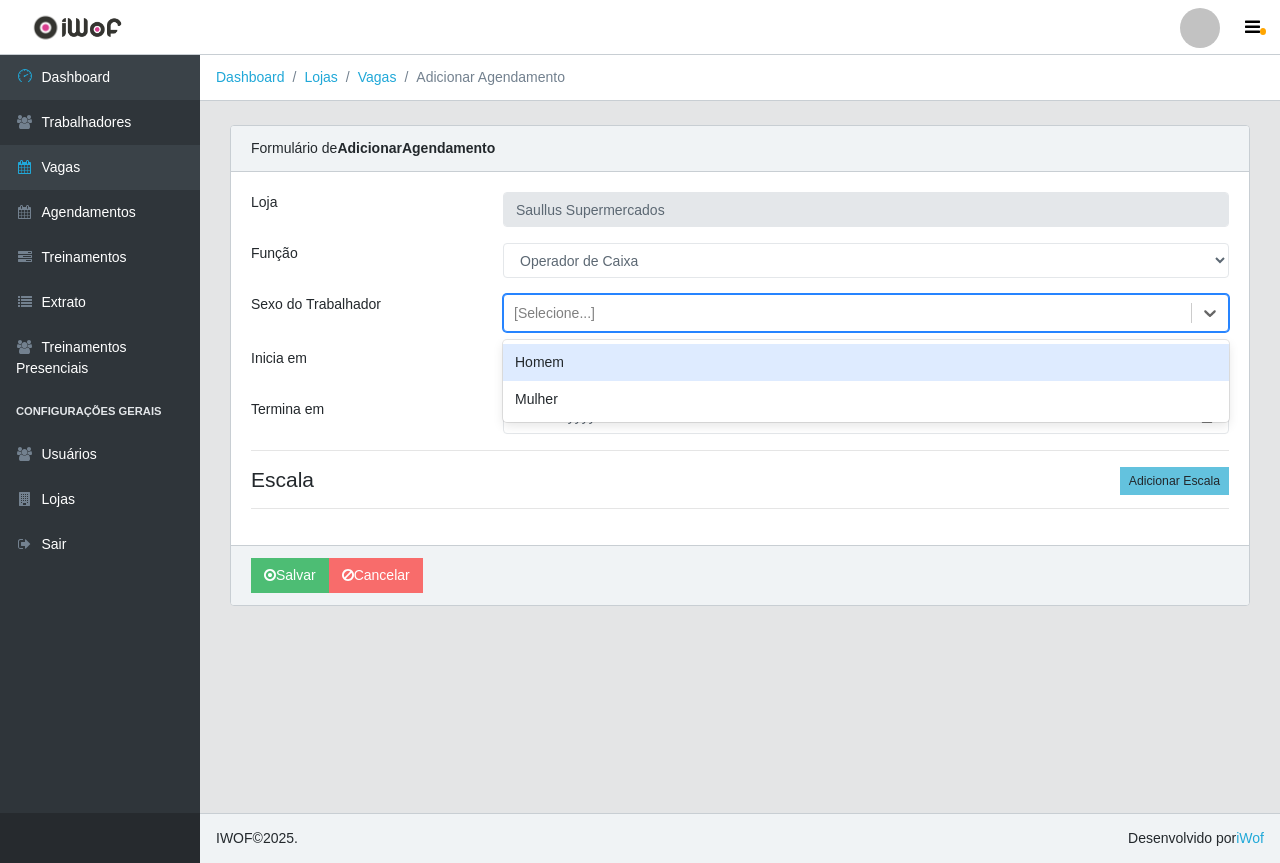 click on "[Selecione...]" at bounding box center (847, 313) 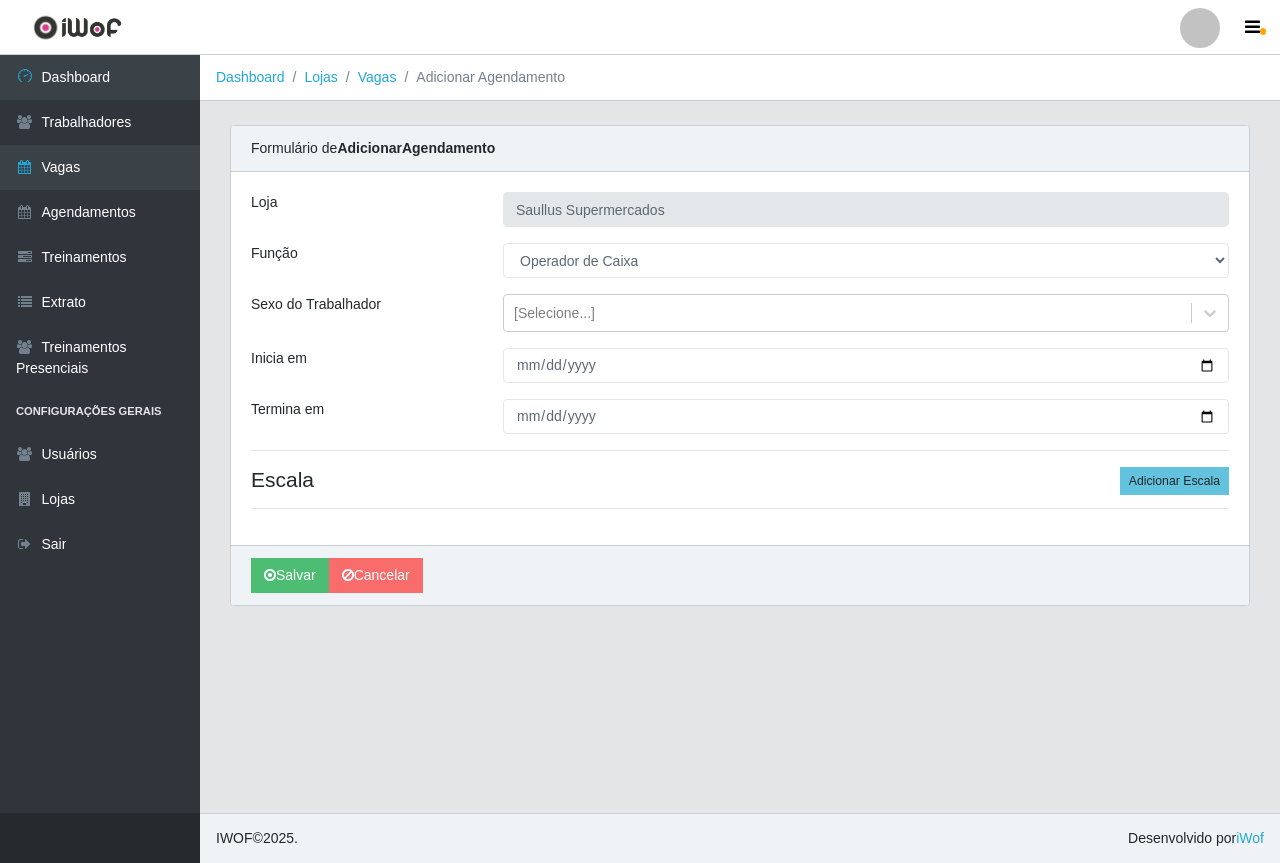 click on "Inicia em" at bounding box center (362, 365) 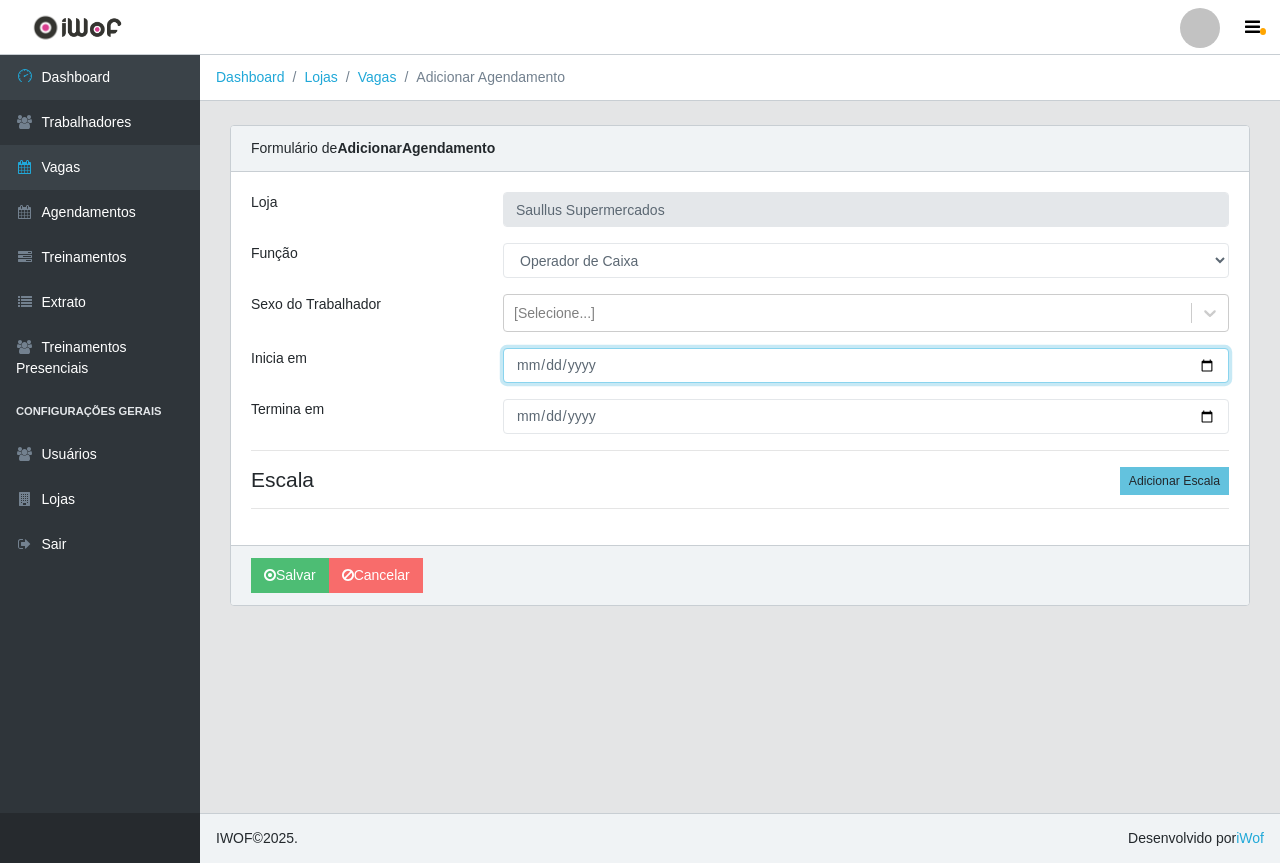 click on "Inicia em" at bounding box center (866, 365) 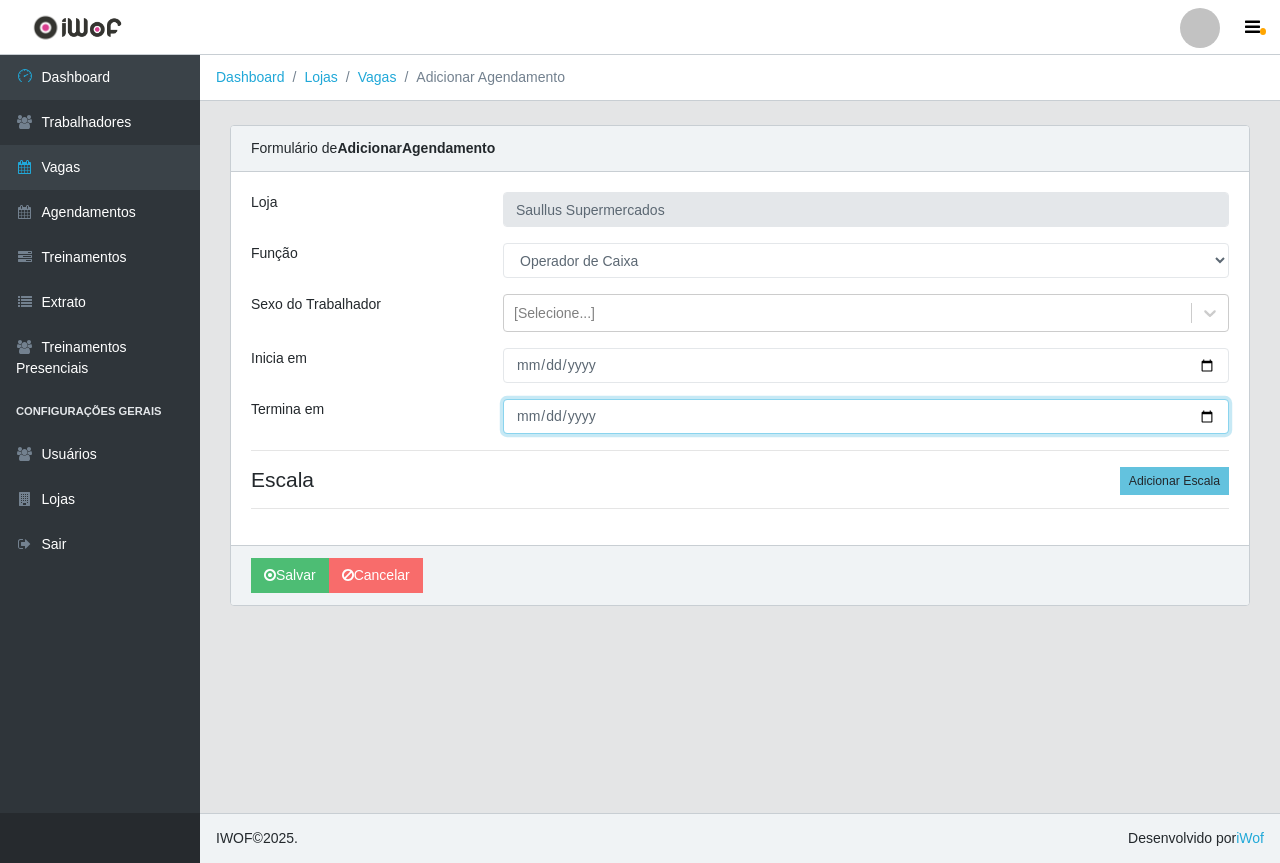 click on "Termina em" at bounding box center [866, 416] 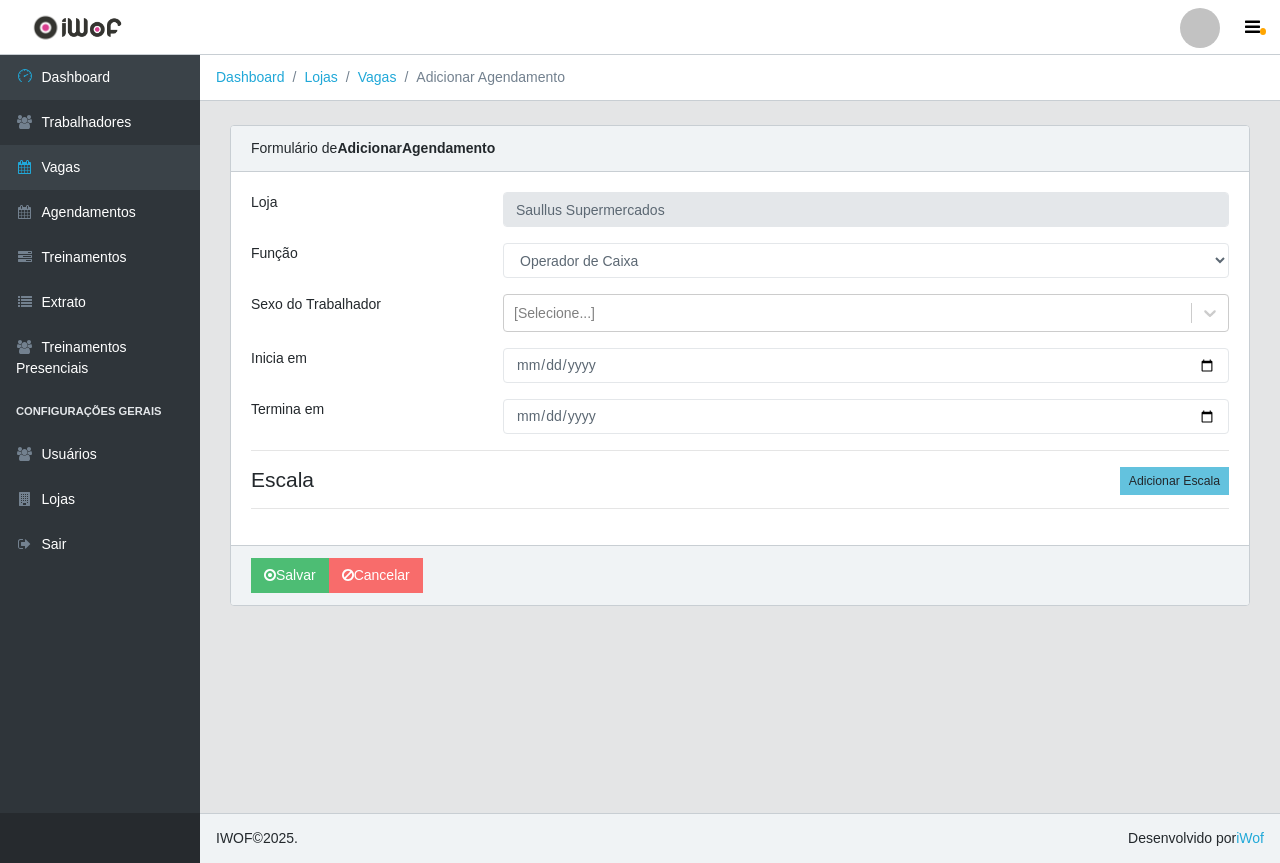 click on "Loja Saullus Supermercados Função [Selecione...] ASG ASG + ASG ++ Balconista de Açougue  Balconista de Açougue + Balconista de Açougue ++ Balconista de Padaria  Balconista de Padaria + Balconista de Padaria ++ Embalador Embalador + Embalador ++ Operador de Caixa Operador de Caixa + Operador de Caixa ++ Operador de Loja Operador de Loja + Operador de Loja ++ Repositor  Repositor + Repositor ++ Sexo do Trabalhador [Selecione...] Inicia em 2025-08-04 Termina em 0025-08-04 Escala Adicionar Escala" at bounding box center (740, 358) 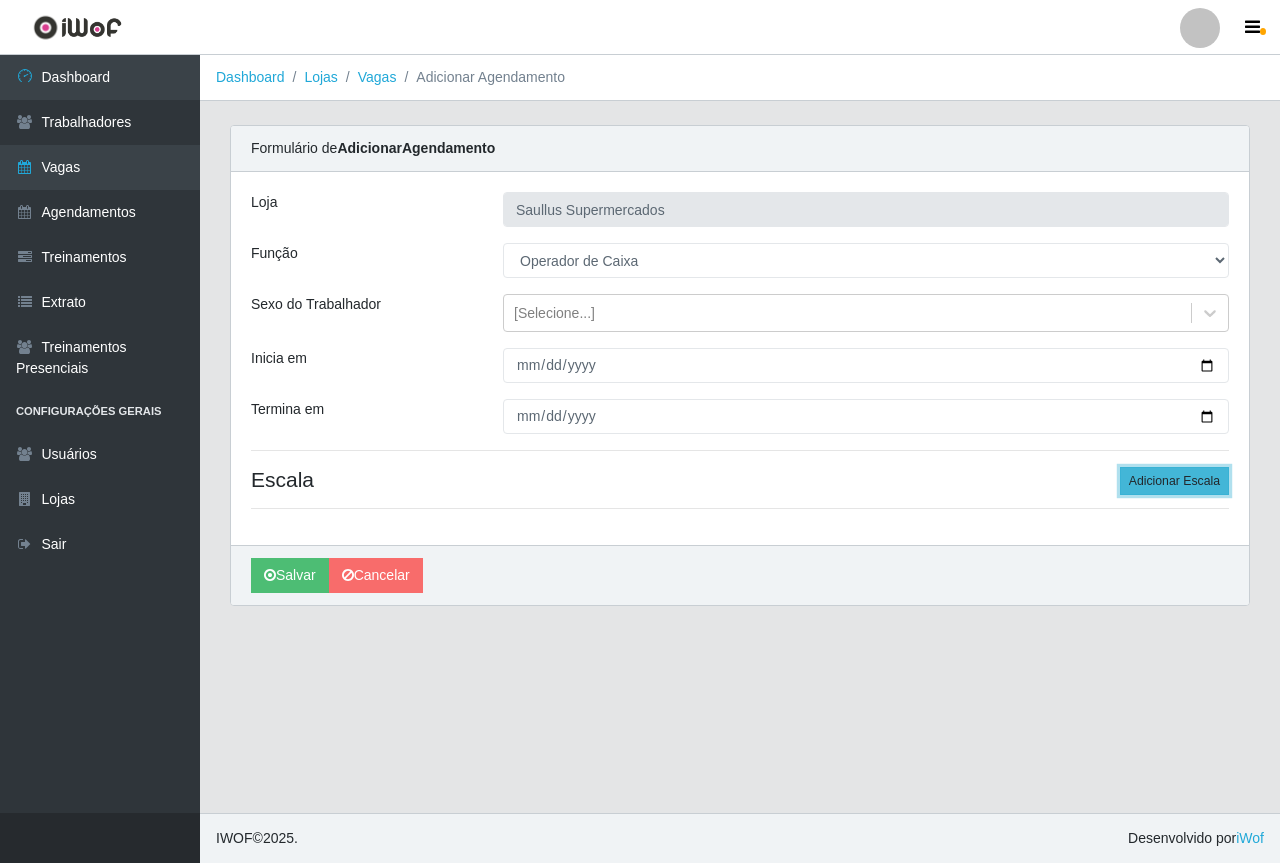 click on "Adicionar Escala" at bounding box center [1174, 481] 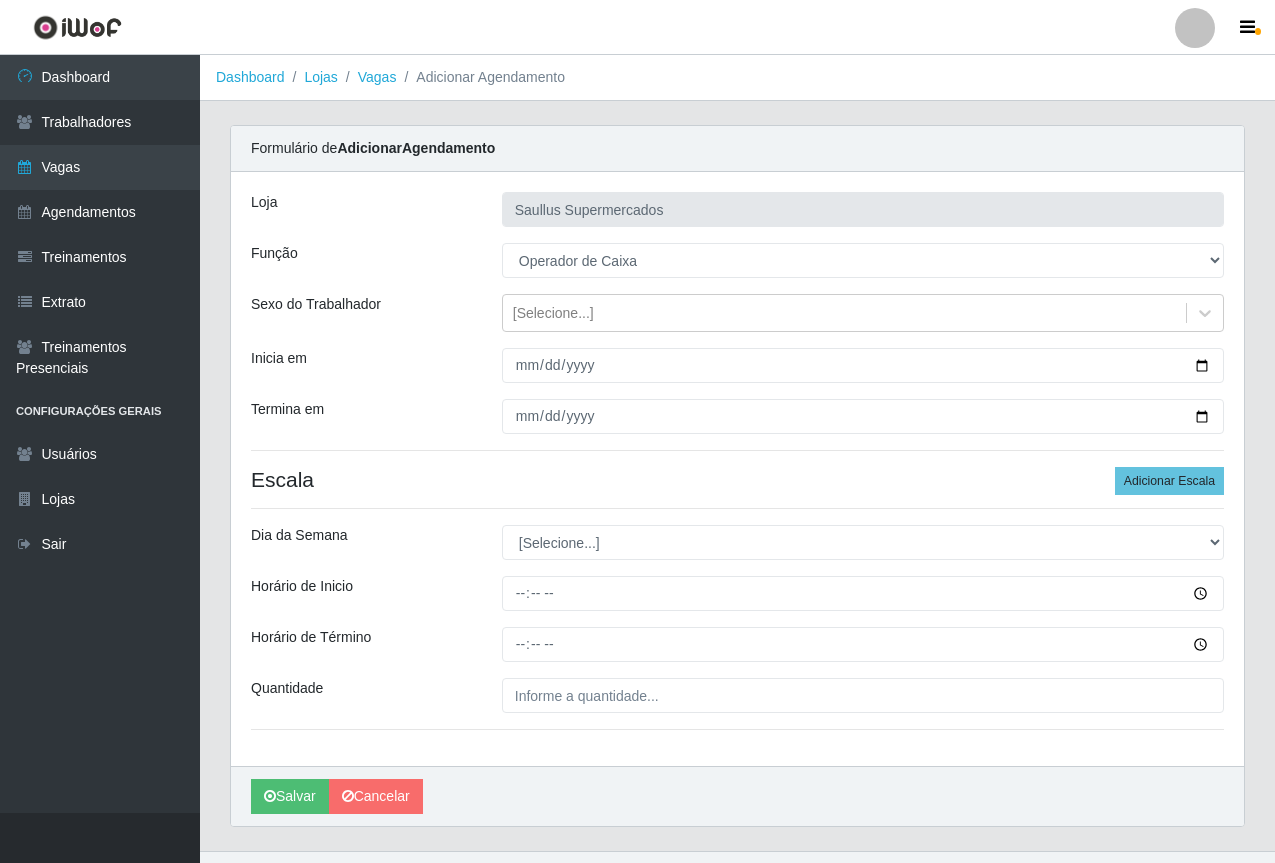 click on "Loja Saullus Supermercados Função [Selecione...] ASG ASG + ASG ++ Balconista de Açougue  Balconista de Açougue + Balconista de Açougue ++ Balconista de Padaria  Balconista de Padaria + Balconista de Padaria ++ Embalador Embalador + Embalador ++ Operador de Caixa Operador de Caixa + Operador de Caixa ++ Operador de Loja Operador de Loja + Operador de Loja ++ Repositor  Repositor + Repositor ++ Sexo do Trabalhador [Selecione...] Inicia em 2025-08-04 Termina em 0025-08-04 Escala Adicionar Escala Dia da Semana [Selecione...] Segunda Terça Quarta Quinta Sexta Sábado Domingo Horário de Inicio Horário de Término Quantidade" at bounding box center [737, 469] 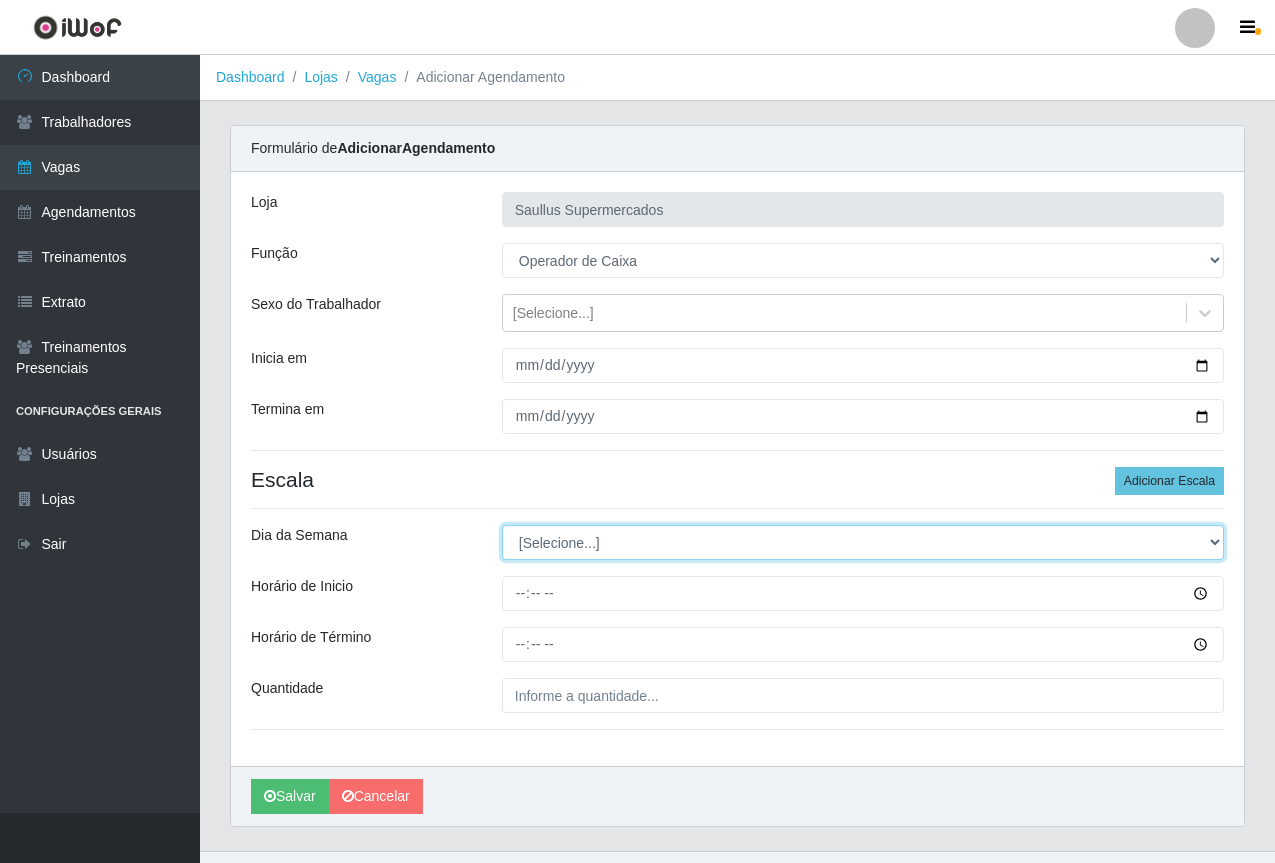 click on "[Selecione...] Segunda Terça Quarta Quinta Sexta Sábado Domingo" at bounding box center (863, 542) 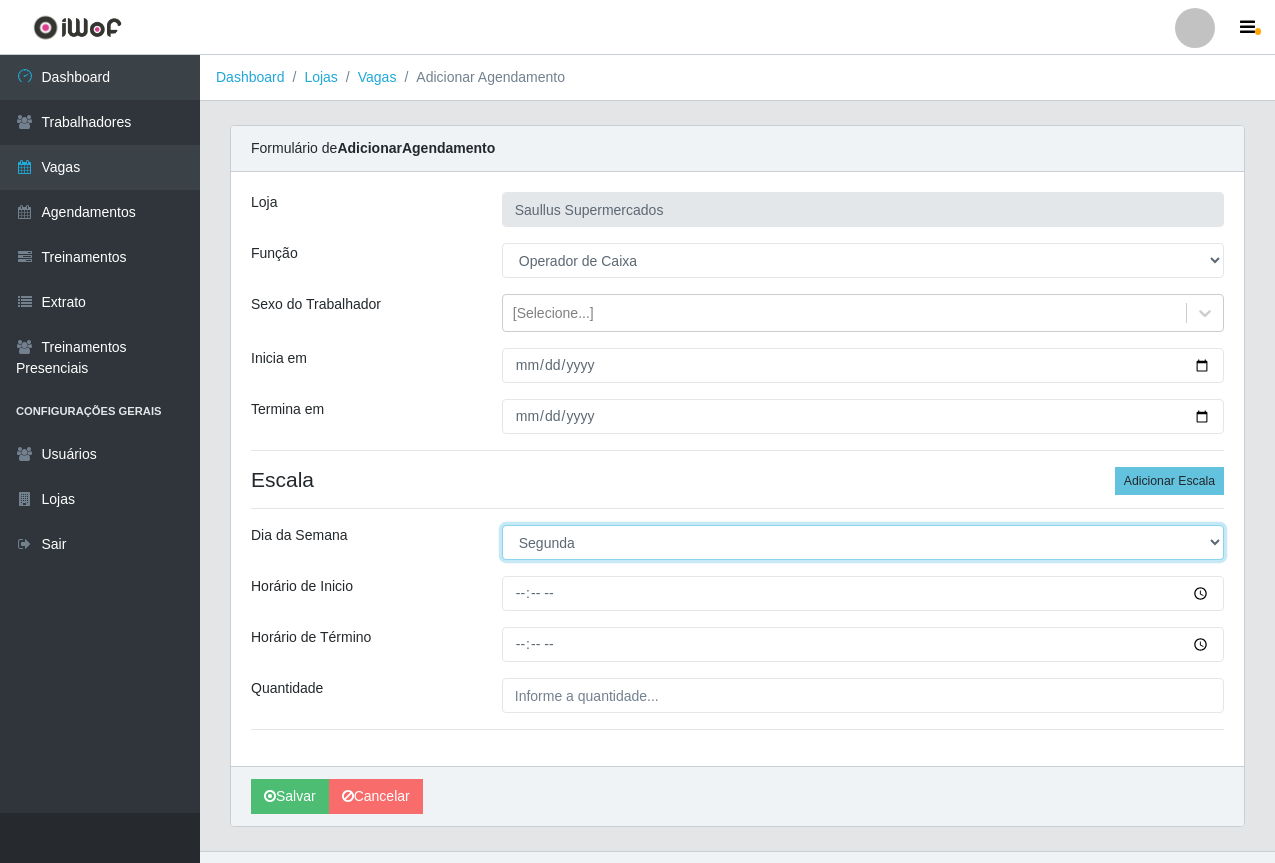click on "[Selecione...] Segunda Terça Quarta Quinta Sexta Sábado Domingo" at bounding box center [863, 542] 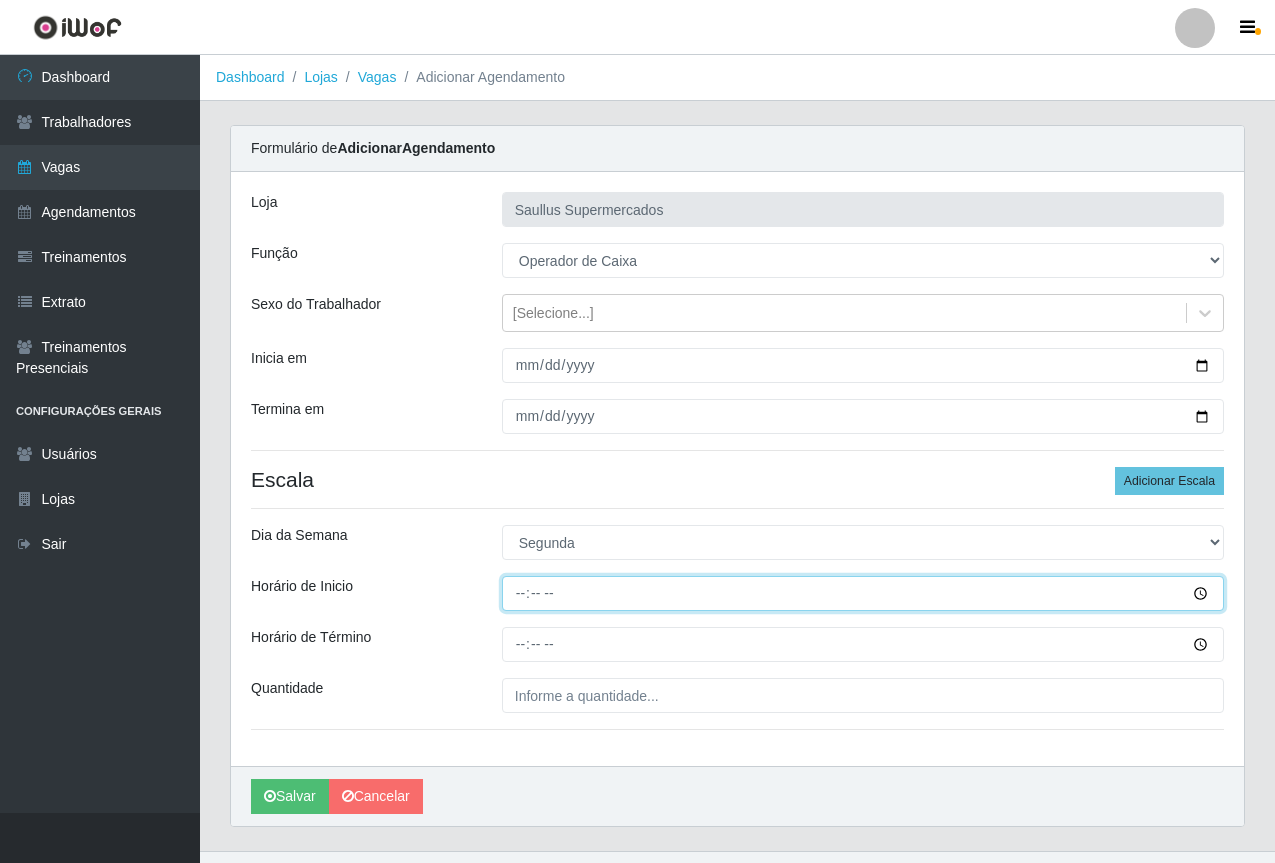 click on "Horário de Inicio" at bounding box center (863, 593) 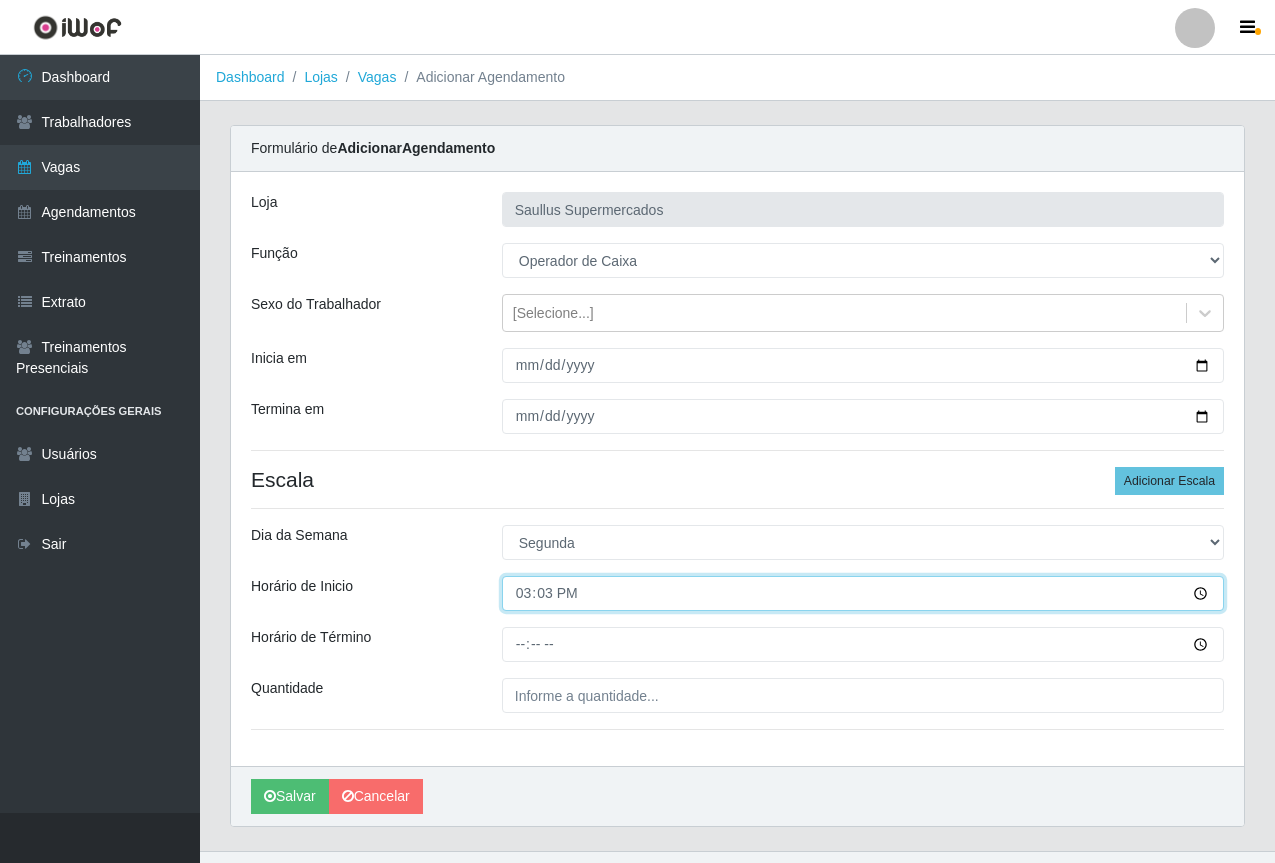 type on "15:30" 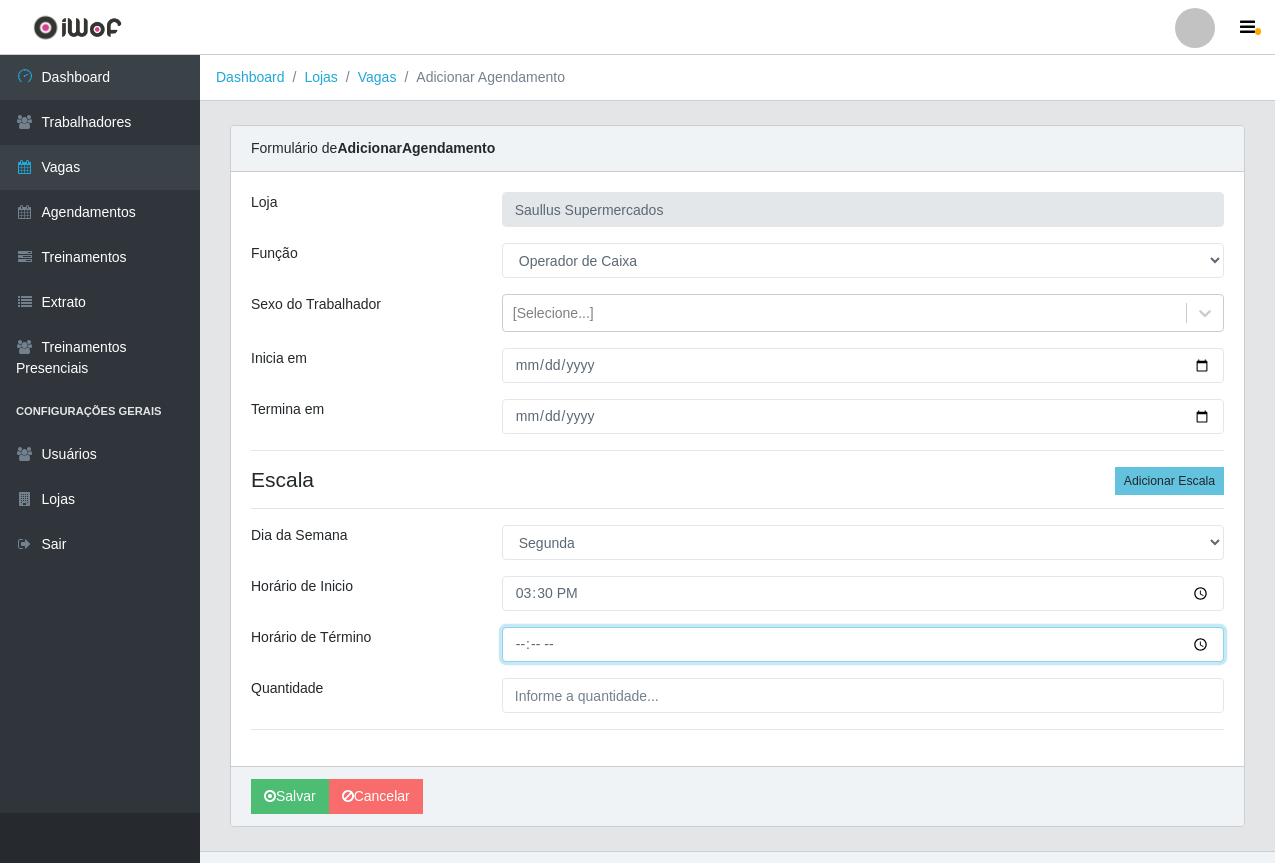 click on "Horário de Término" at bounding box center [863, 644] 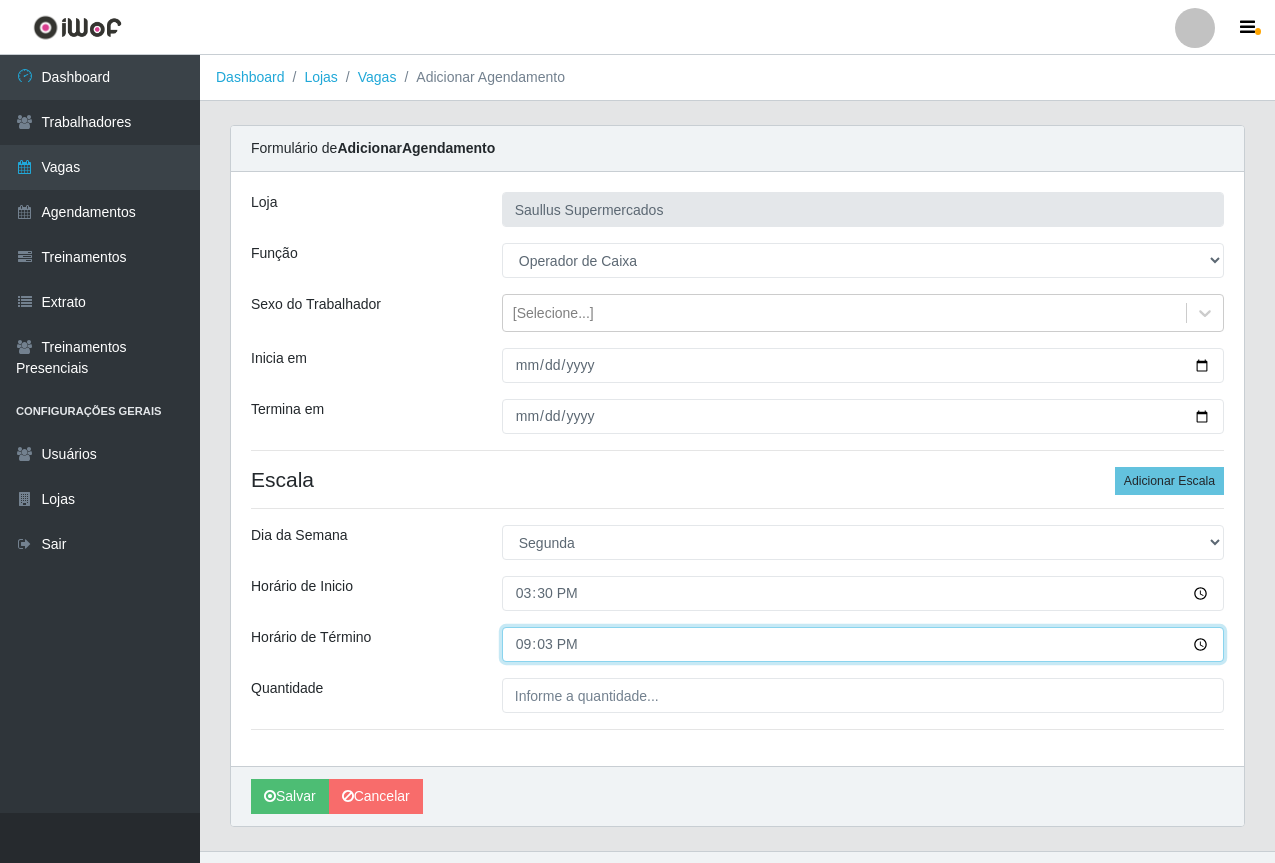 type on "21:30" 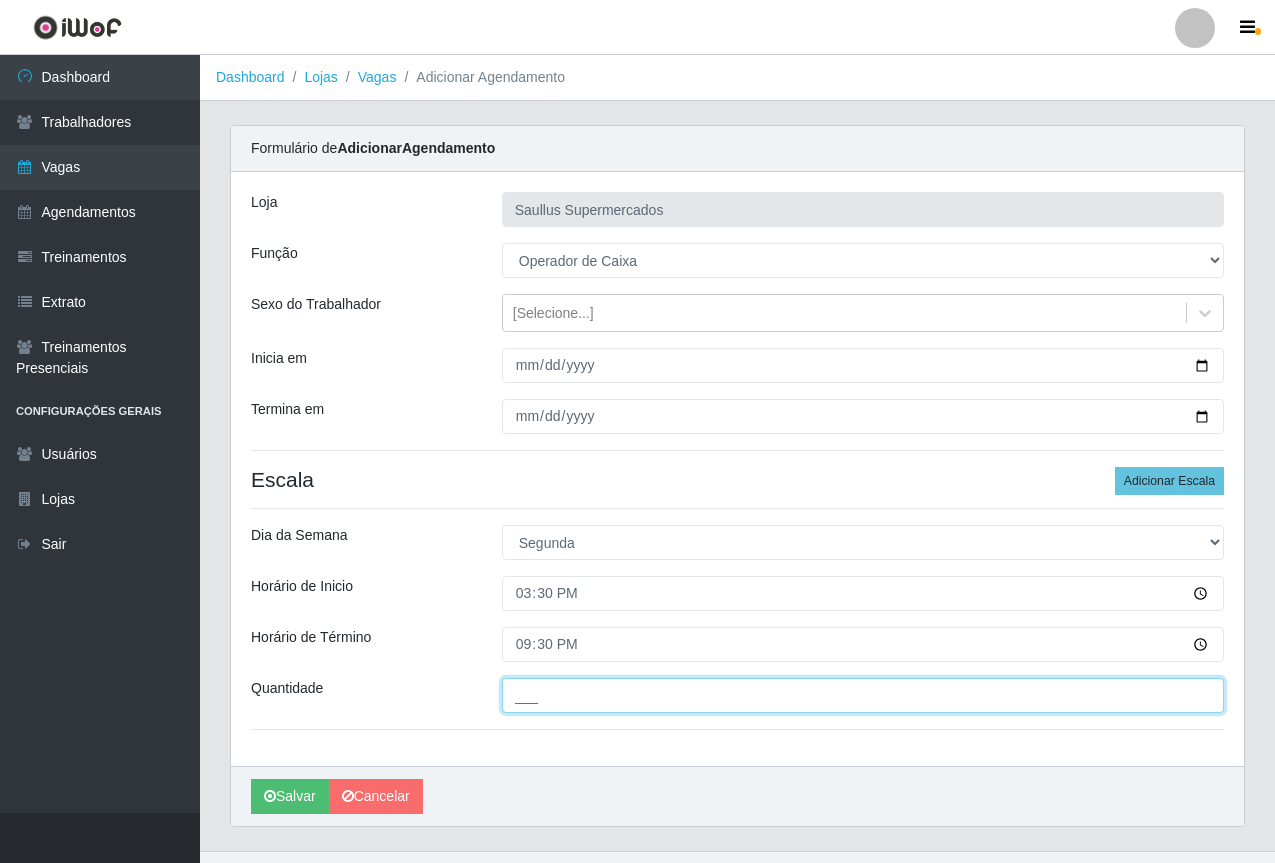 type on "___" 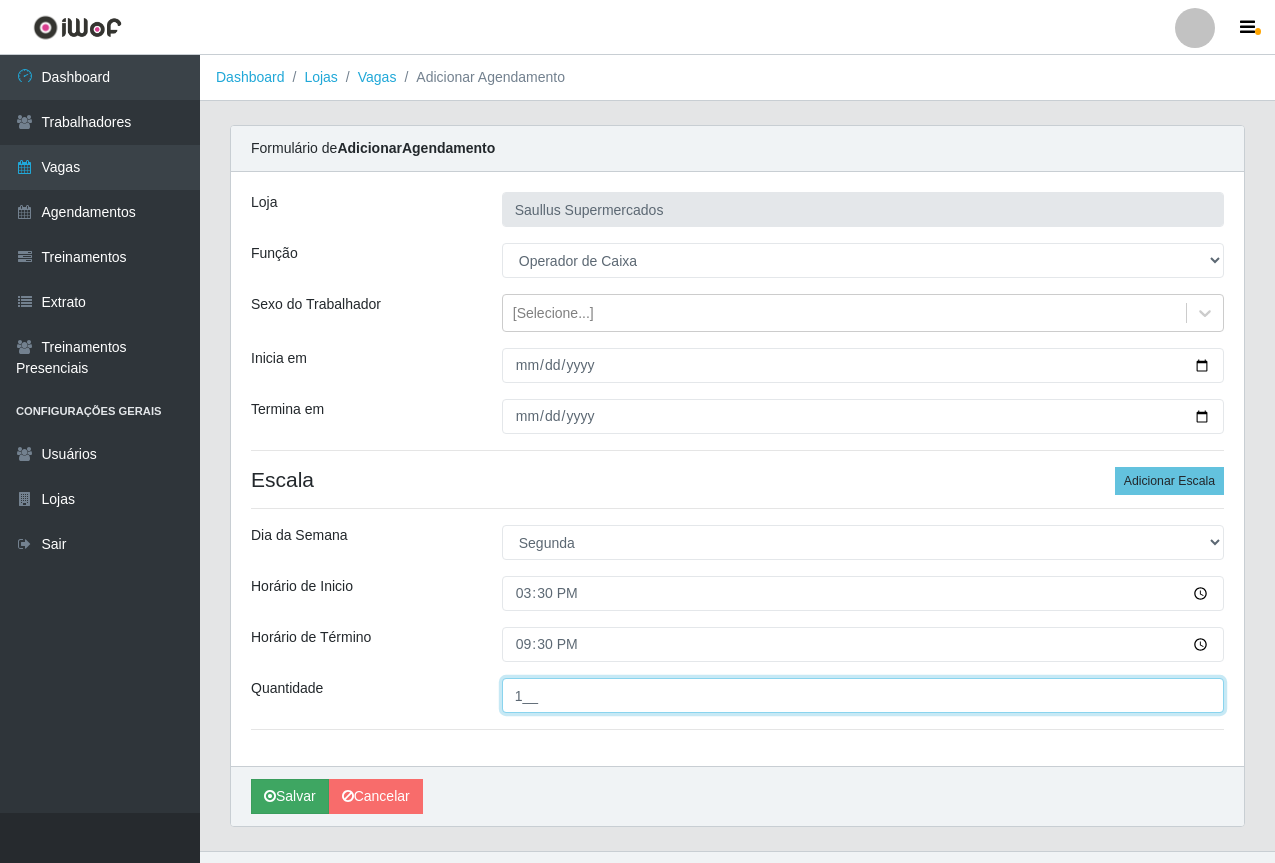 type on "1__" 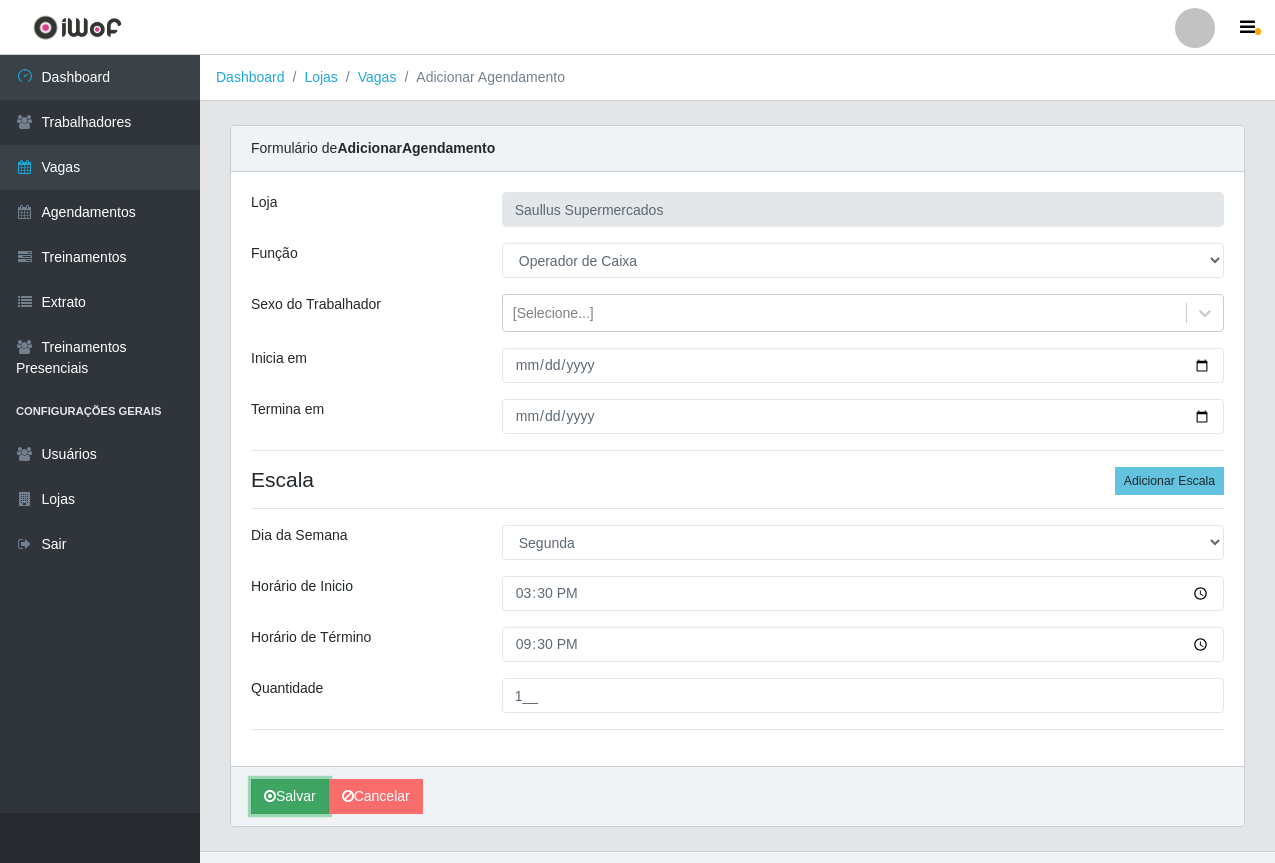 click on "Salvar" at bounding box center (290, 796) 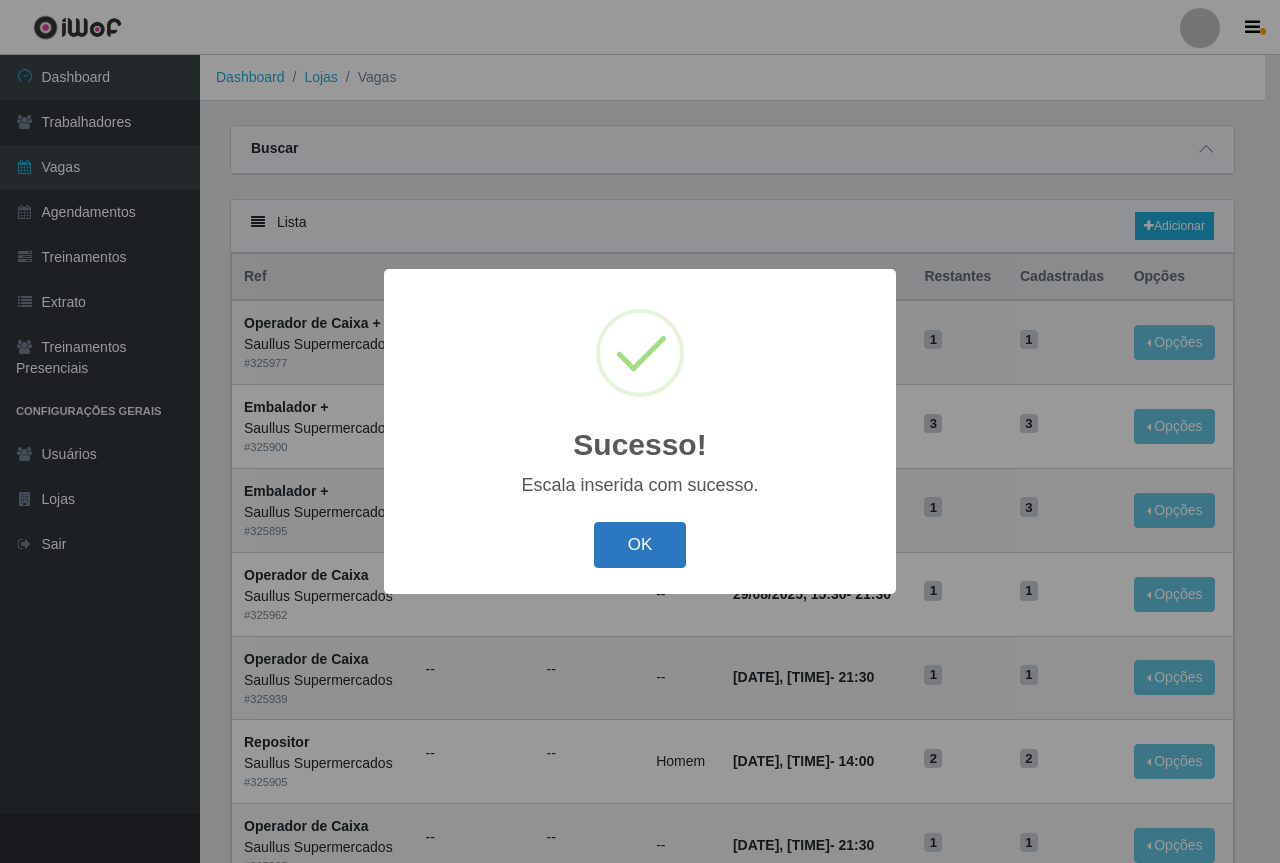 click on "OK" at bounding box center [640, 545] 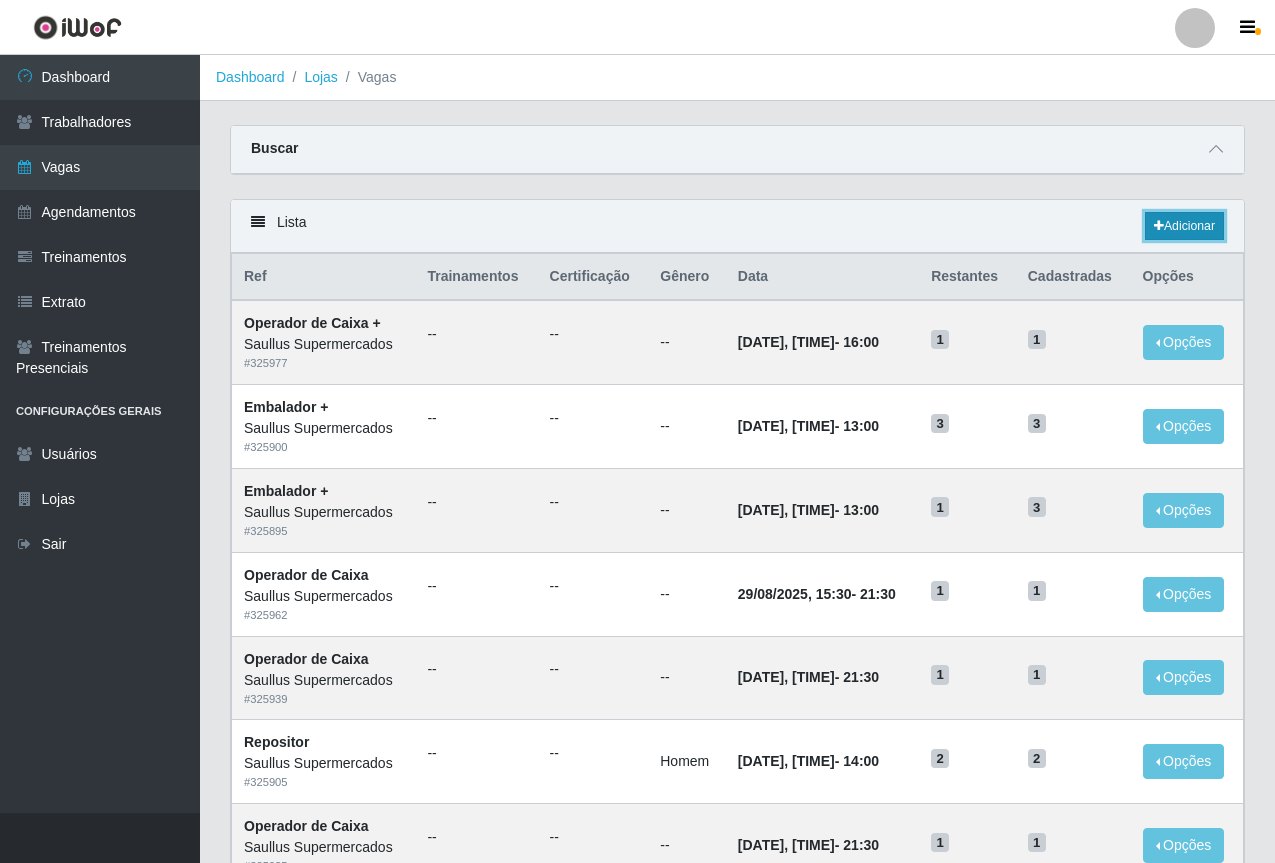 click on "Adicionar" at bounding box center (1184, 226) 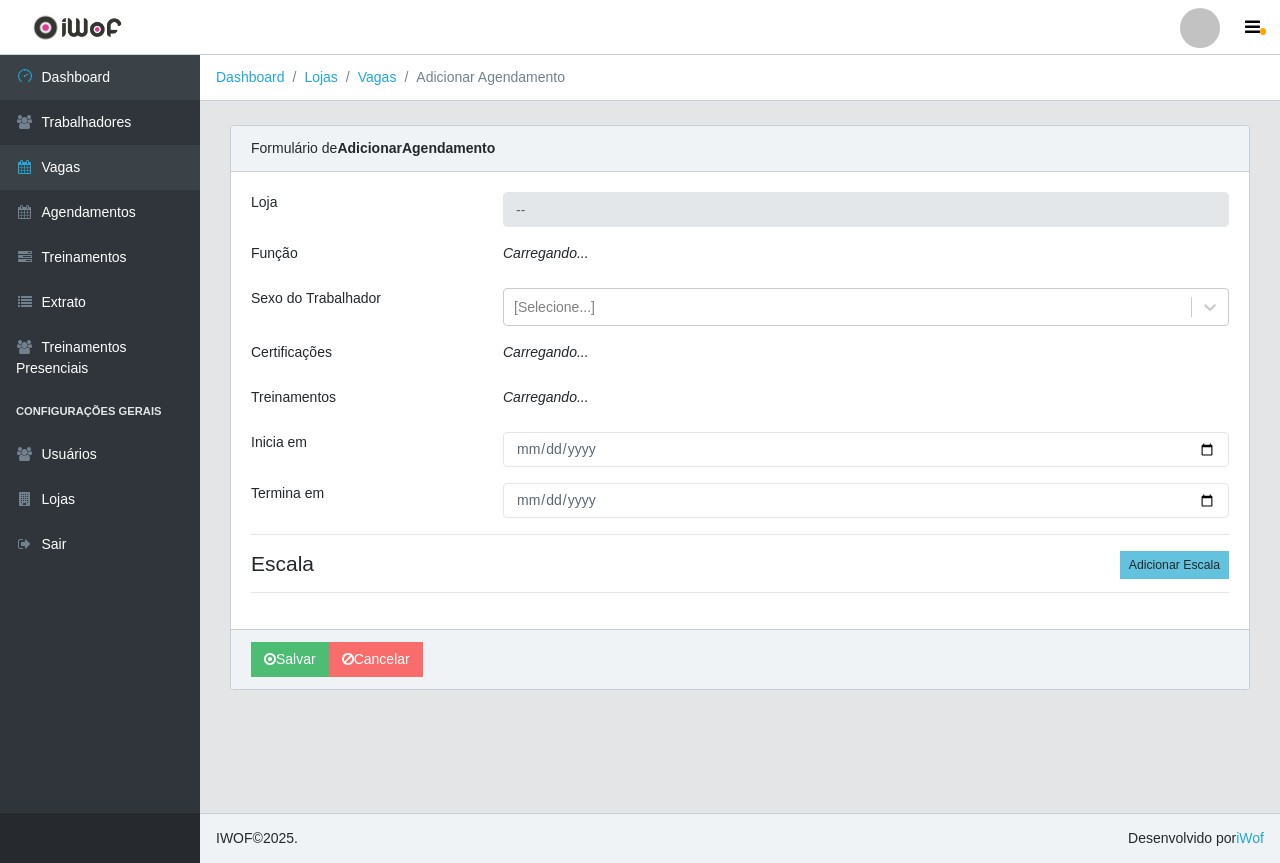 type on "Saullus Supermercados" 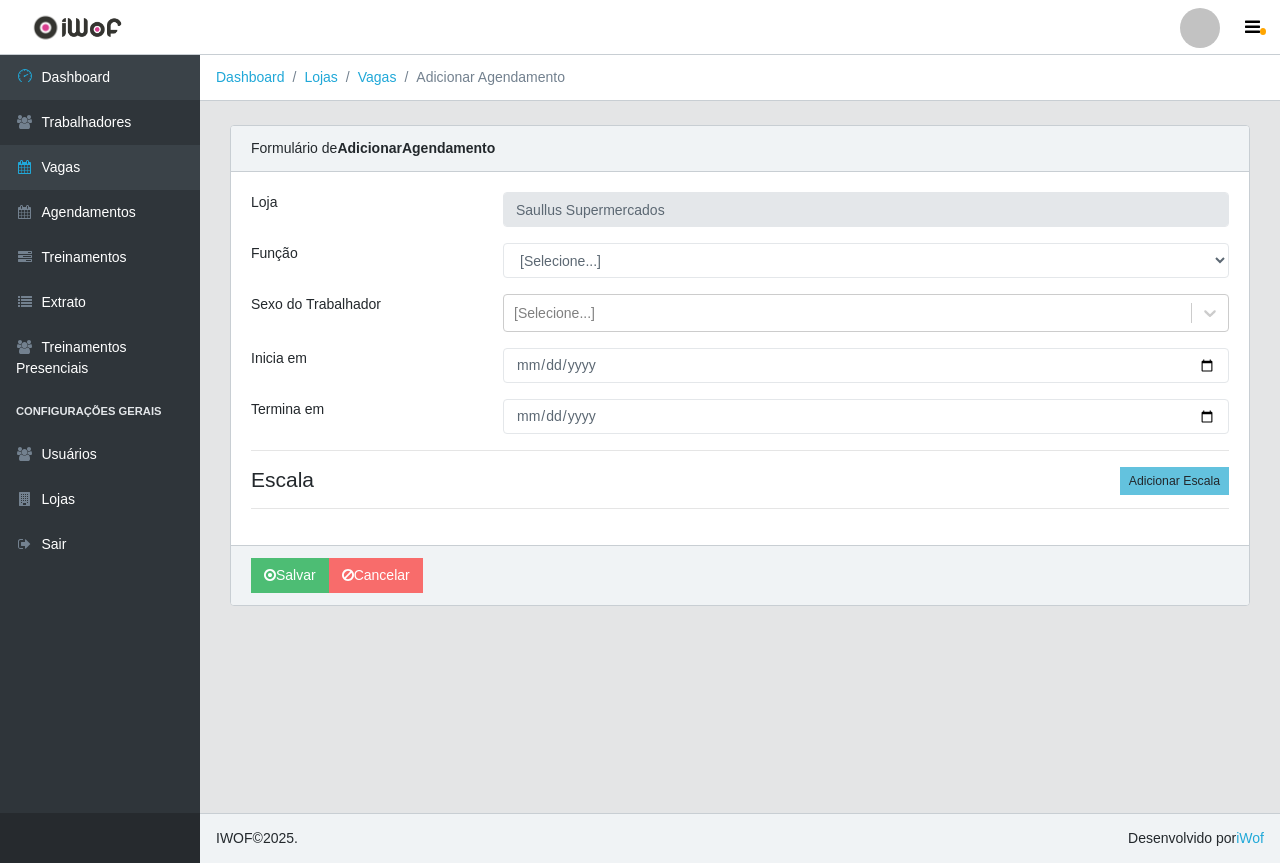 click on "[Selecione...] ASG ASG + ASG ++ Balconista de Açougue  Balconista de Açougue + Balconista de Açougue ++ Balconista de Padaria  Balconista de Padaria + Balconista de Padaria ++ Embalador Embalador + Embalador ++ Operador de Caixa Operador de Caixa + Operador de Caixa ++ Operador de Loja Operador de Loja + Operador de Loja ++ Repositor  Repositor + Repositor ++" at bounding box center [866, 260] 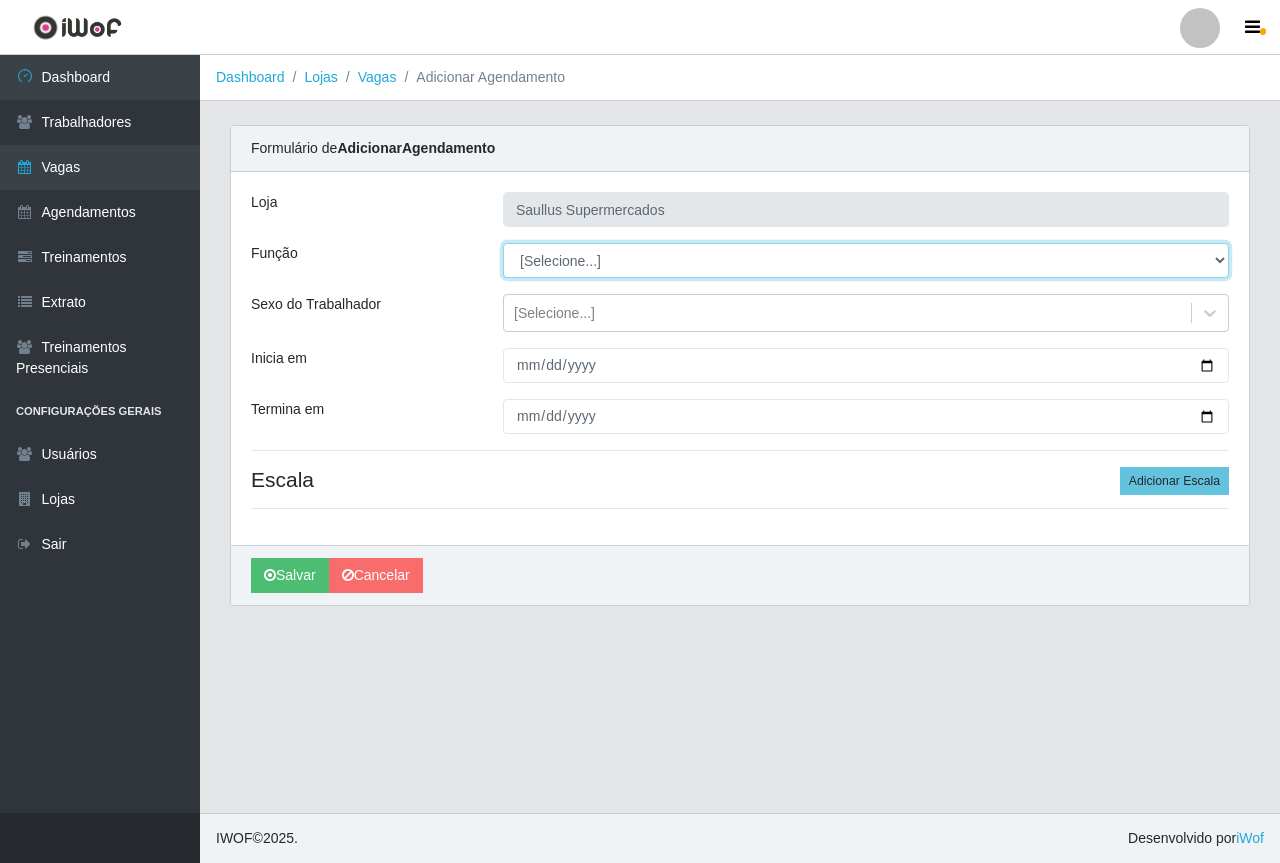 drag, startPoint x: 553, startPoint y: 261, endPoint x: 554, endPoint y: 276, distance: 15.033297 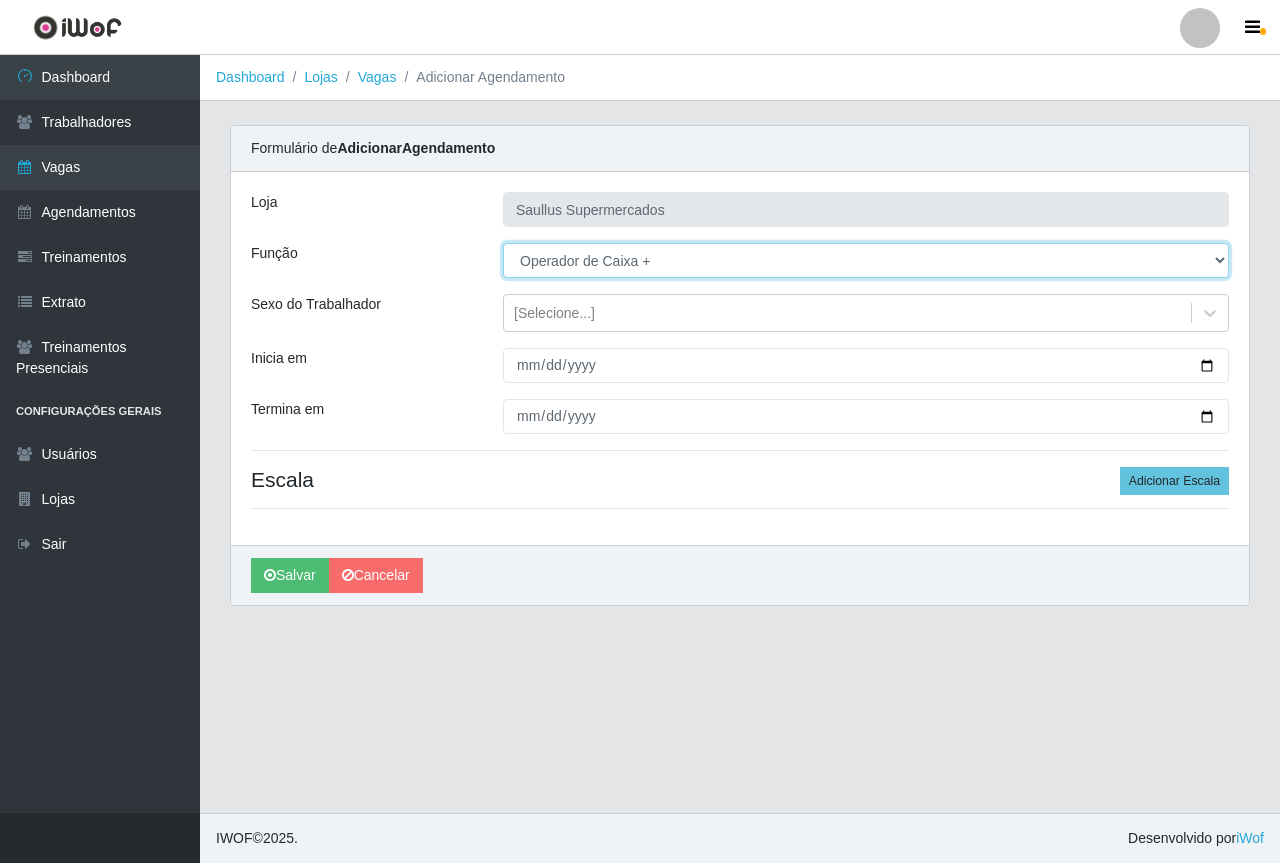 click on "[Selecione...] ASG ASG + ASG ++ Balconista de Açougue  Balconista de Açougue + Balconista de Açougue ++ Balconista de Padaria  Balconista de Padaria + Balconista de Padaria ++ Embalador Embalador + Embalador ++ Operador de Caixa Operador de Caixa + Operador de Caixa ++ Operador de Loja Operador de Loja + Operador de Loja ++ Repositor  Repositor + Repositor ++" at bounding box center (866, 260) 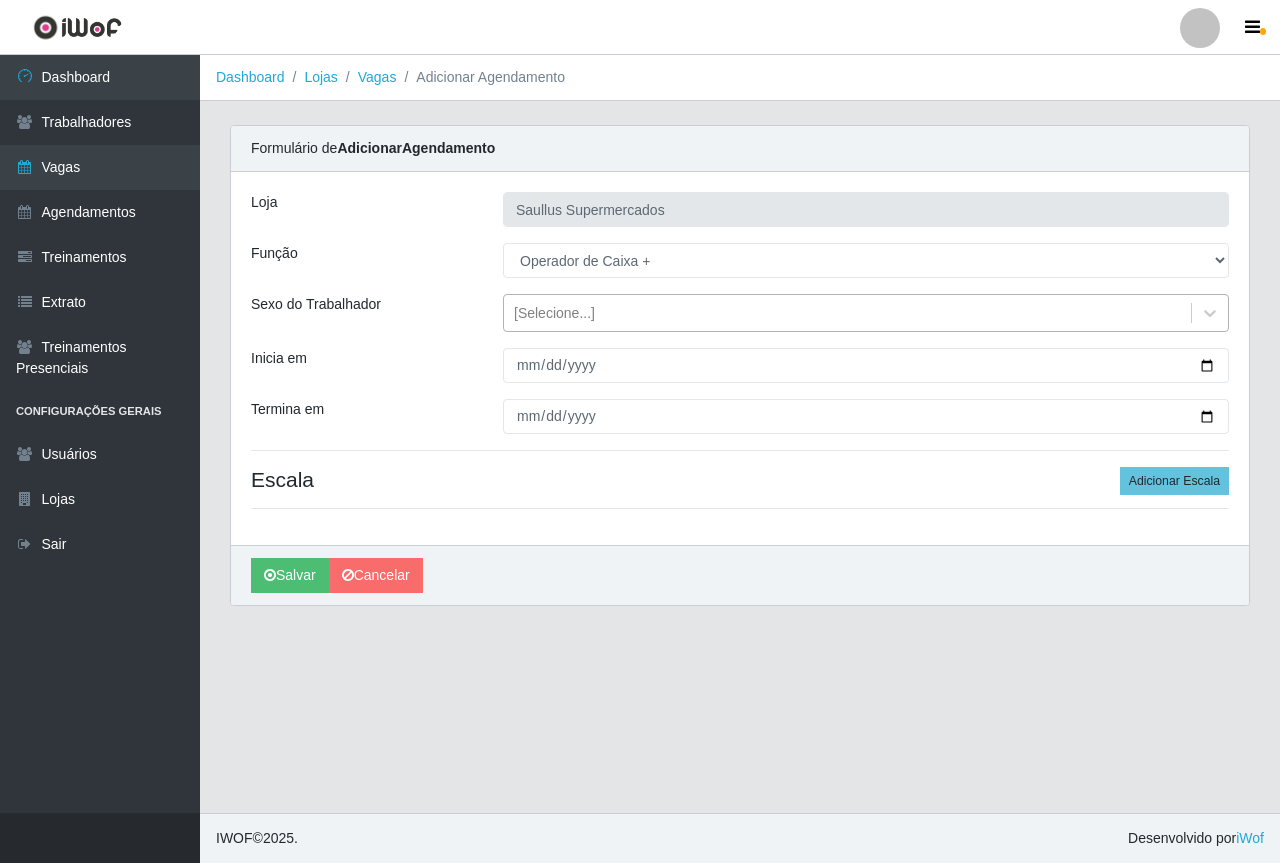 click on "[Selecione...]" at bounding box center (847, 313) 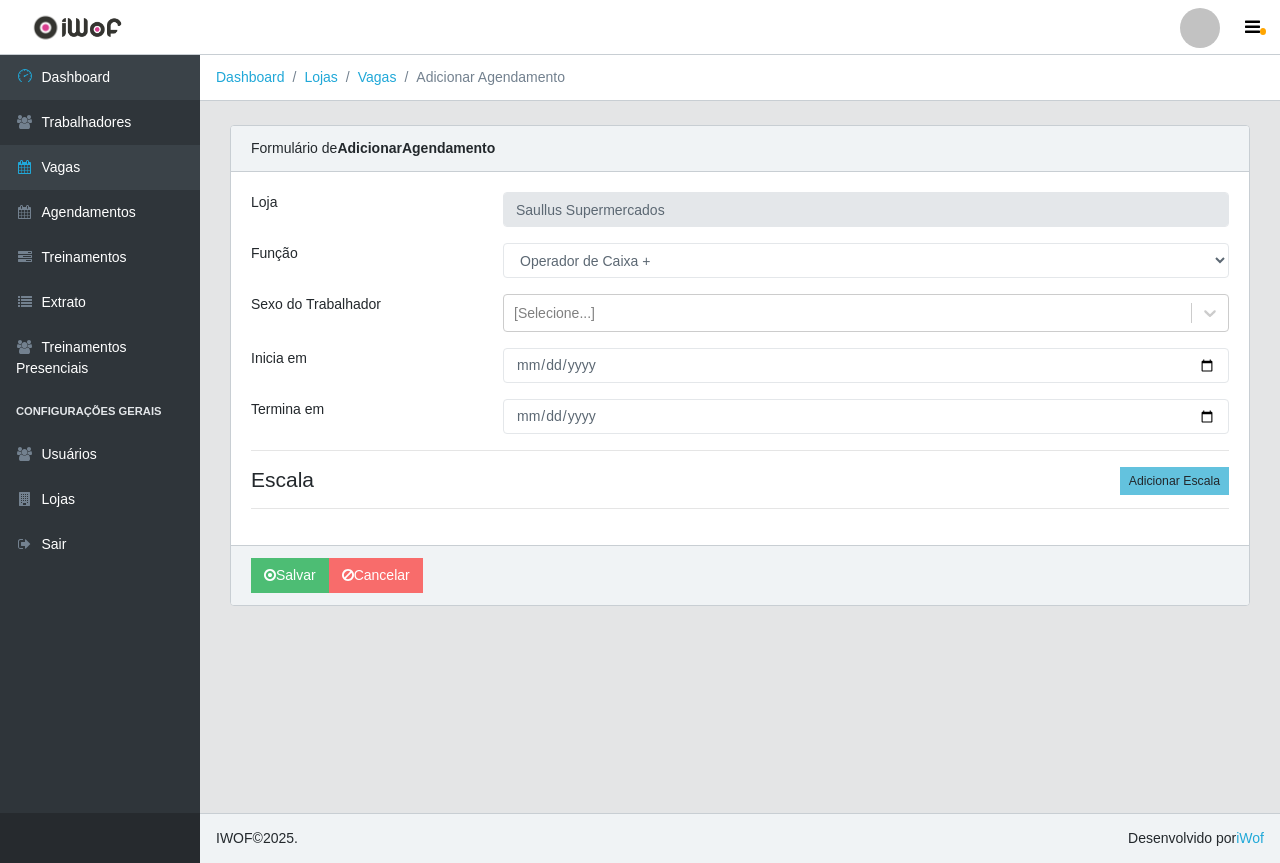 click on "Inicia em" at bounding box center [362, 365] 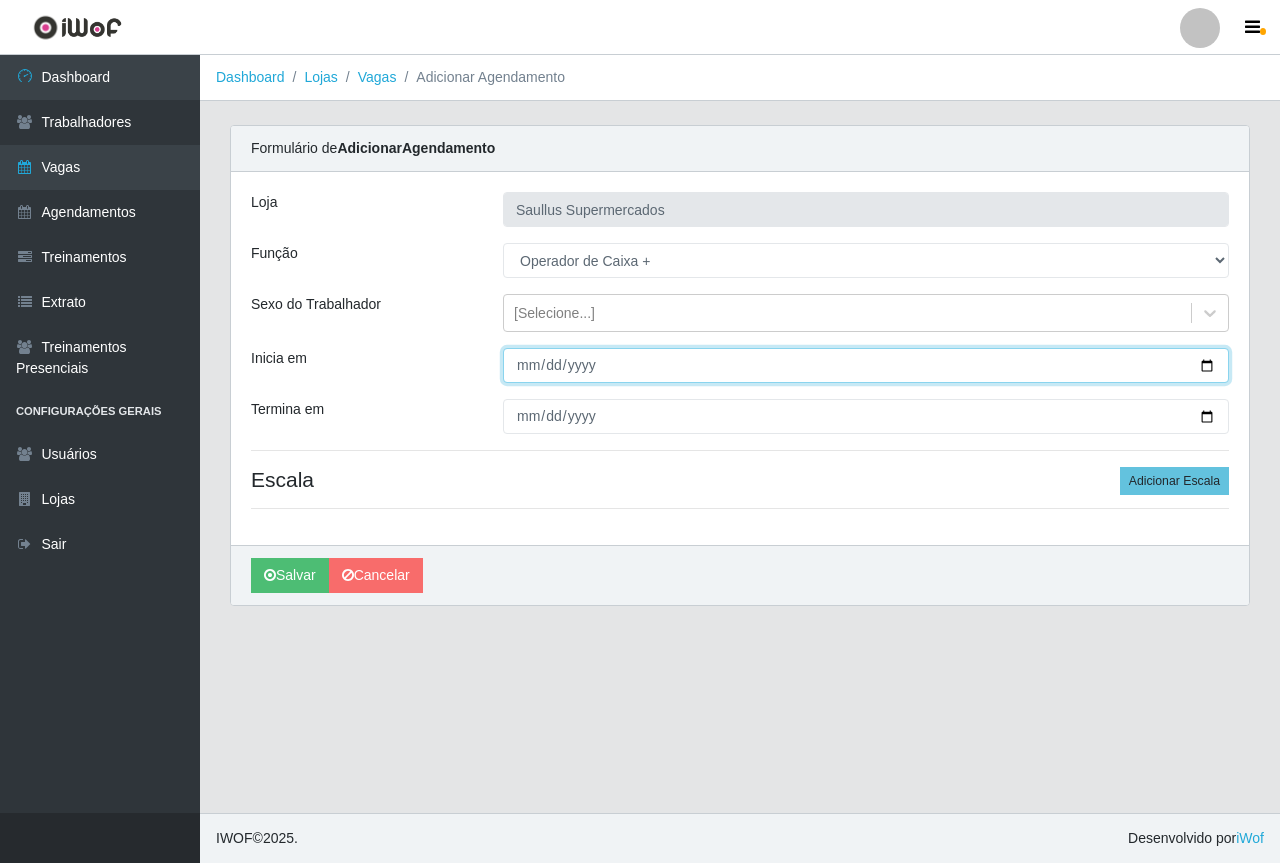 click on "Inicia em" at bounding box center [866, 365] 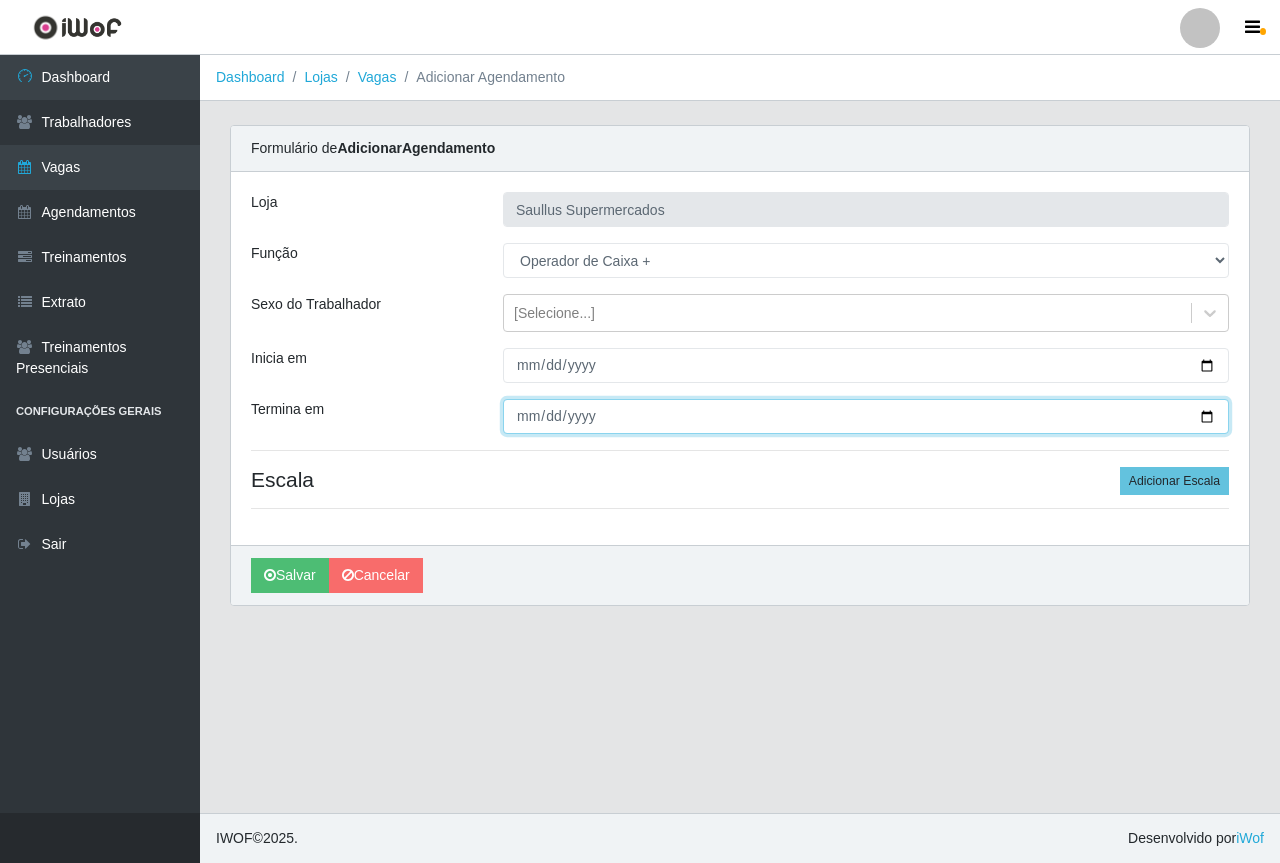click on "Termina em" at bounding box center [866, 416] 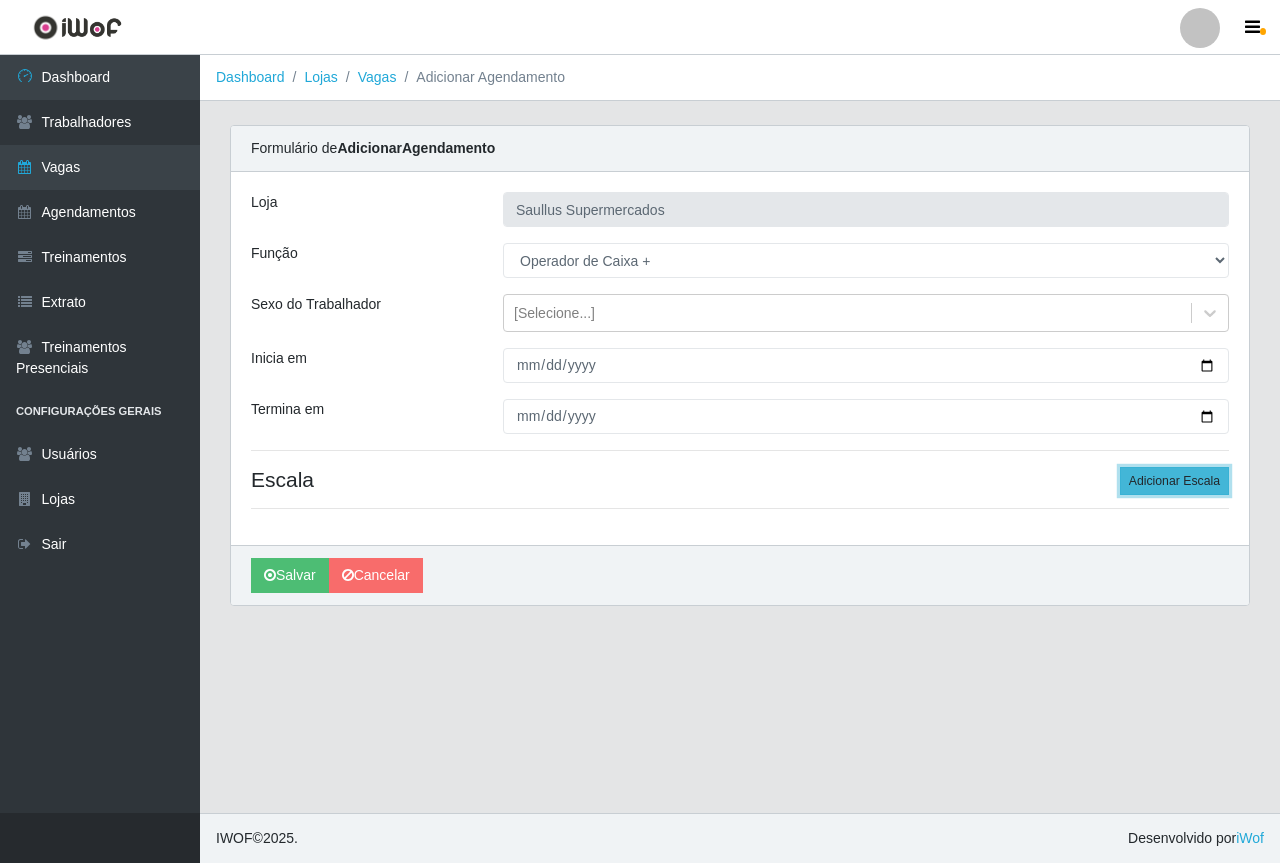 click on "Adicionar Escala" at bounding box center [1174, 481] 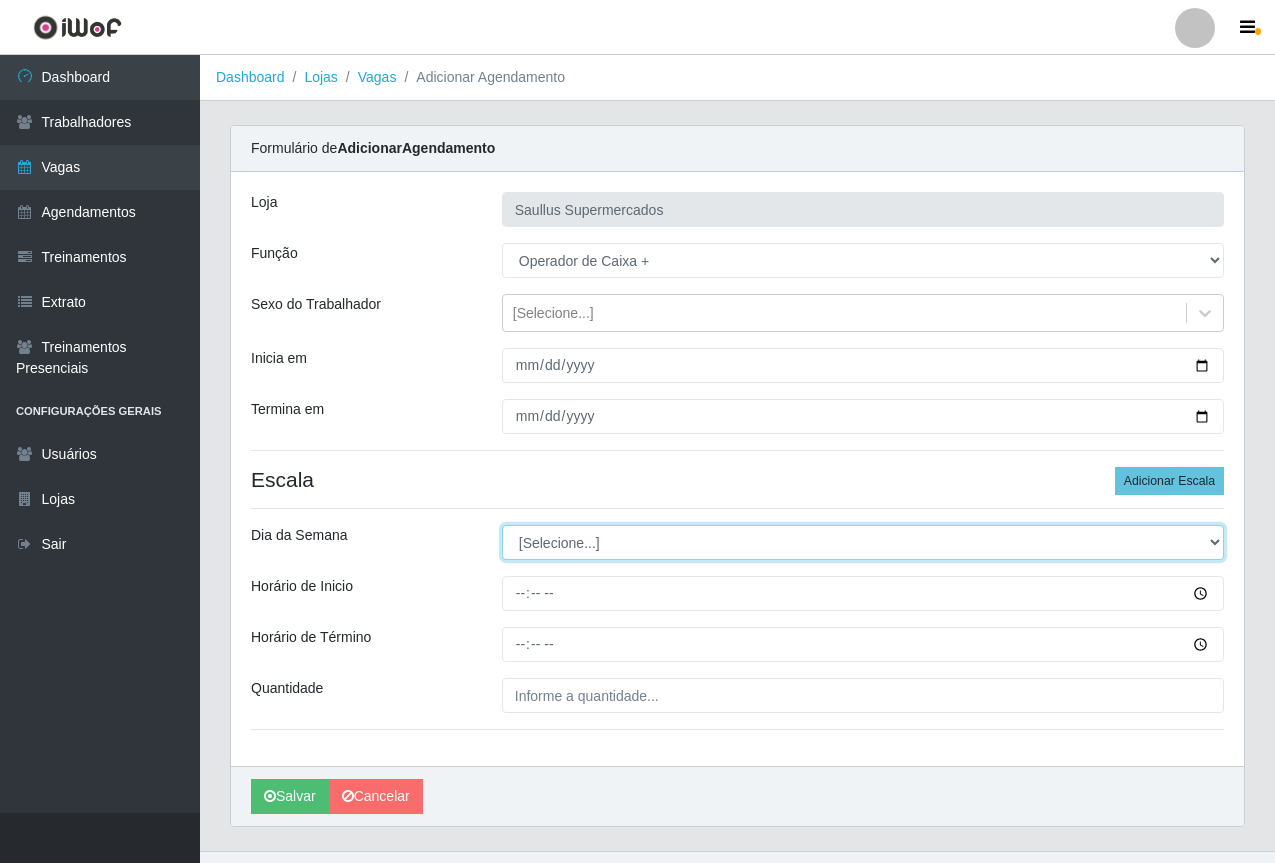 click on "[Selecione...] Segunda Terça Quarta Quinta Sexta Sábado Domingo" at bounding box center (863, 542) 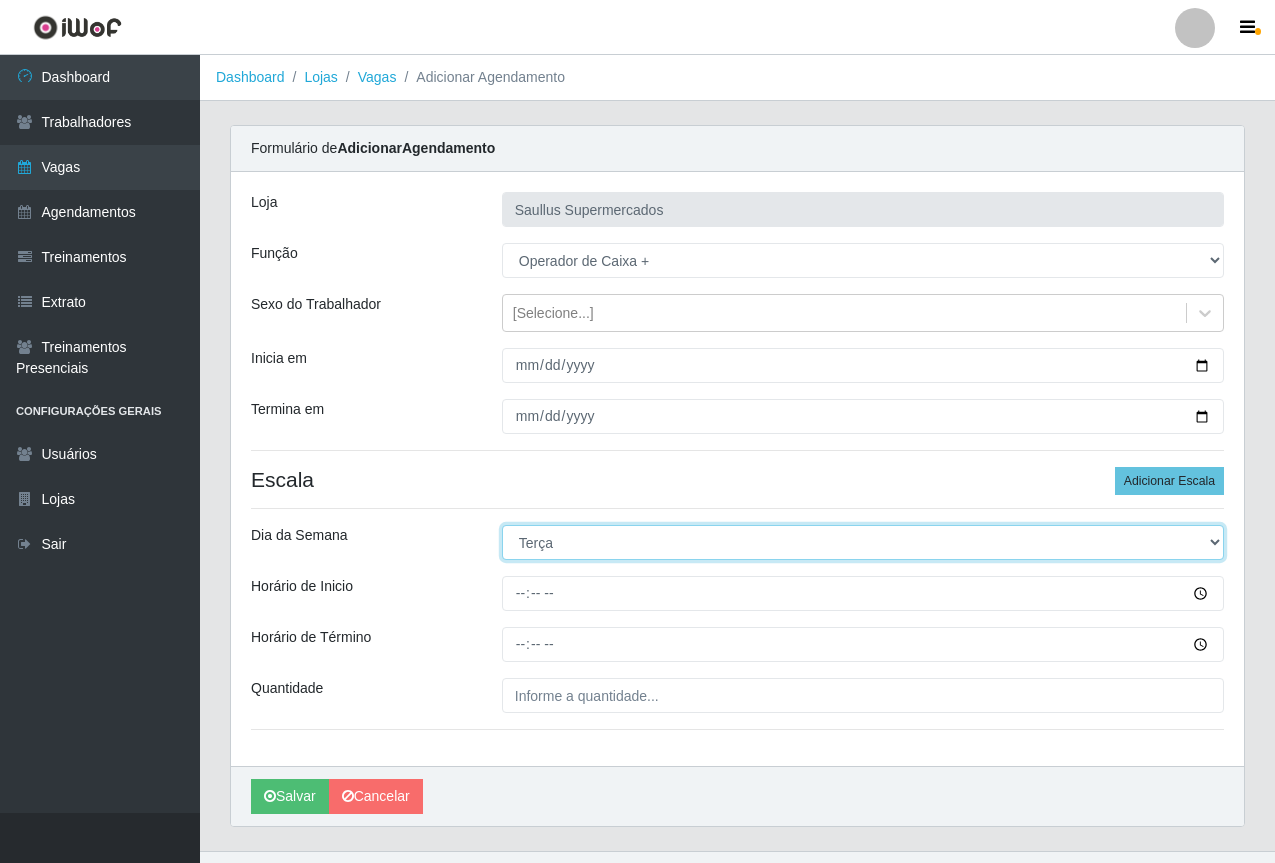 click on "[Selecione...] Segunda Terça Quarta Quinta Sexta Sábado Domingo" at bounding box center [863, 542] 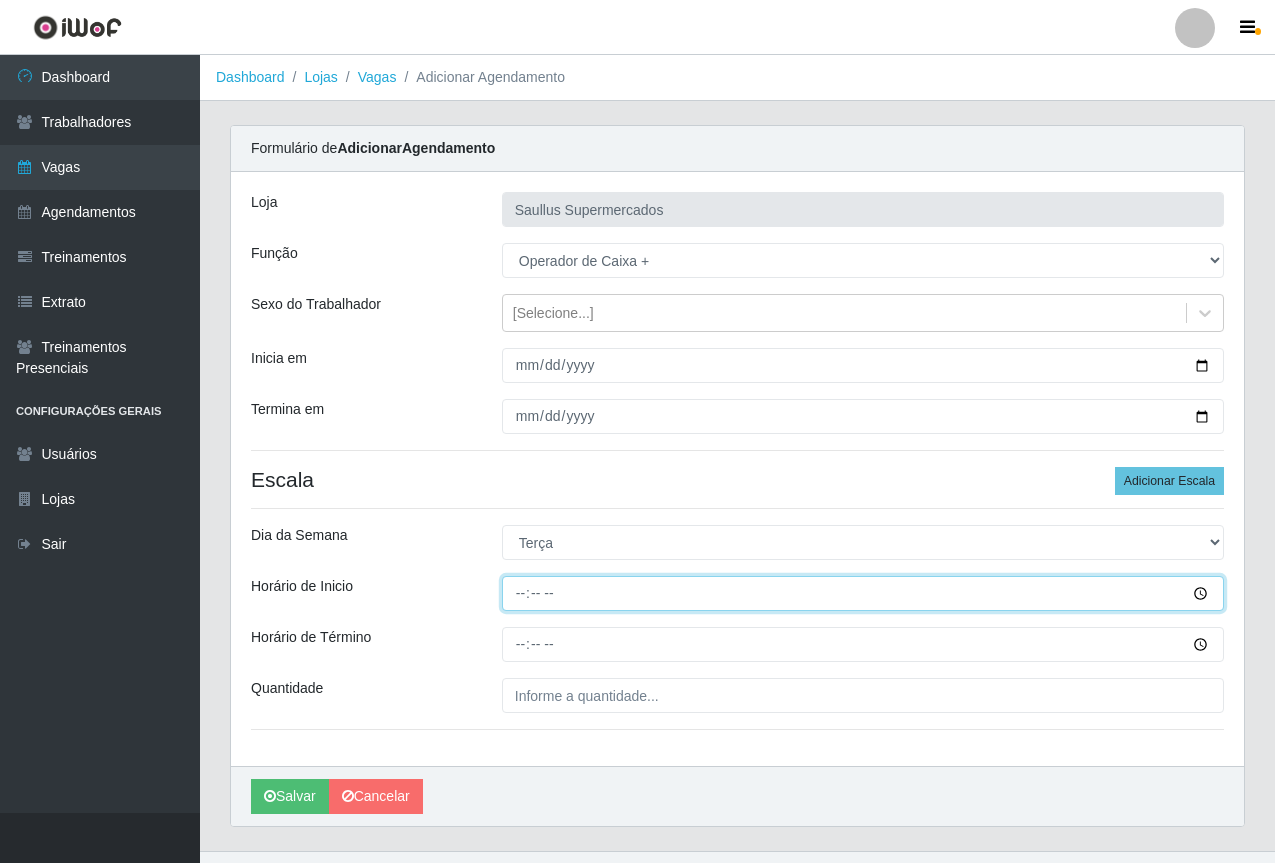 click on "Horário de Inicio" at bounding box center (863, 593) 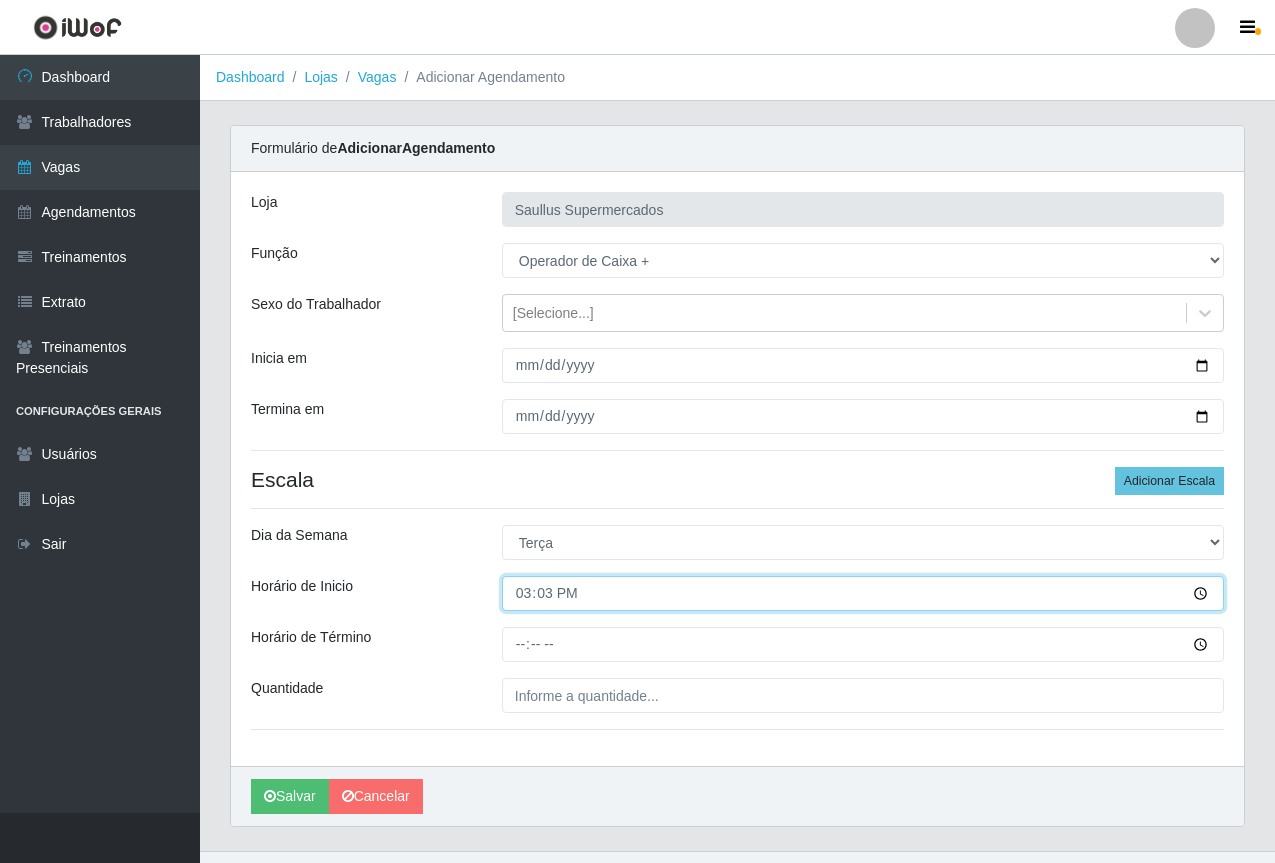 type on "15:30" 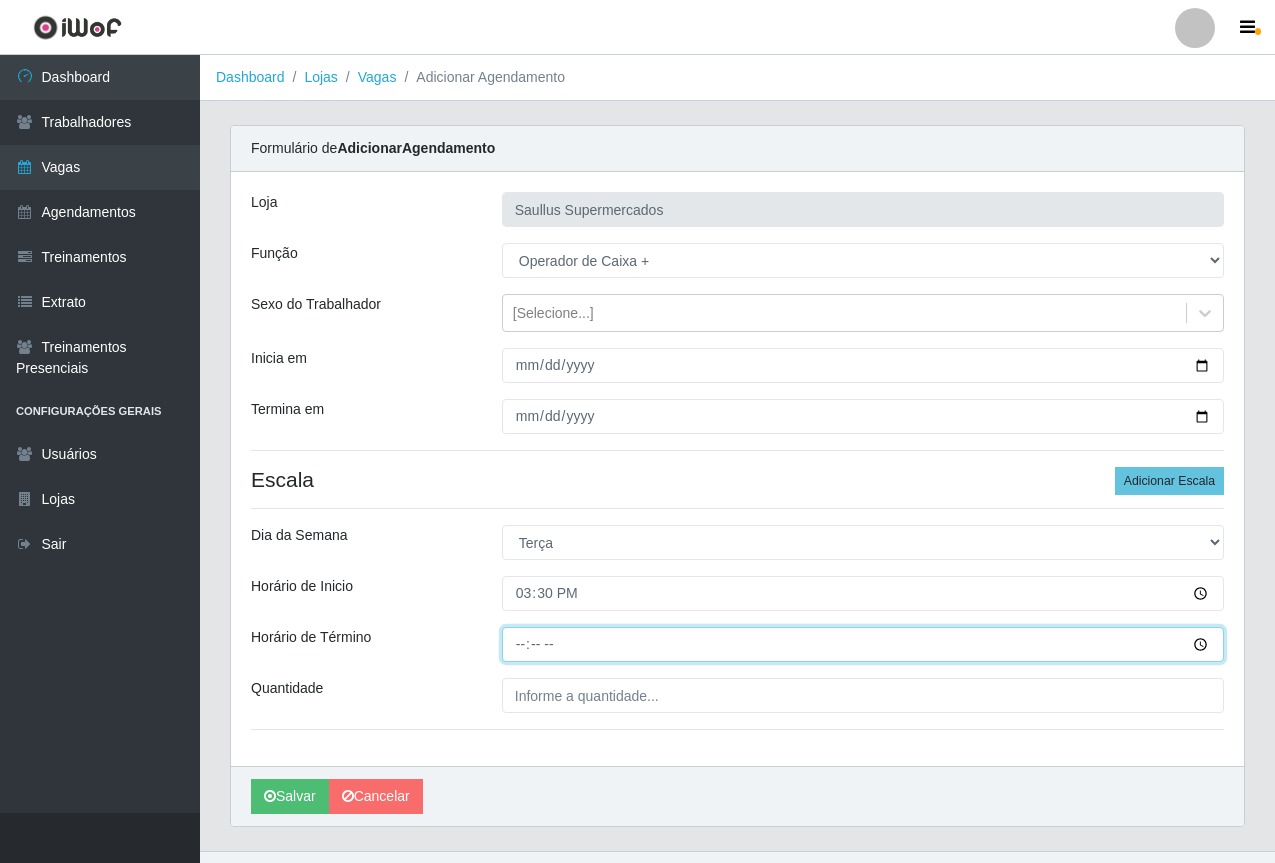 click on "Horário de Término" at bounding box center (863, 644) 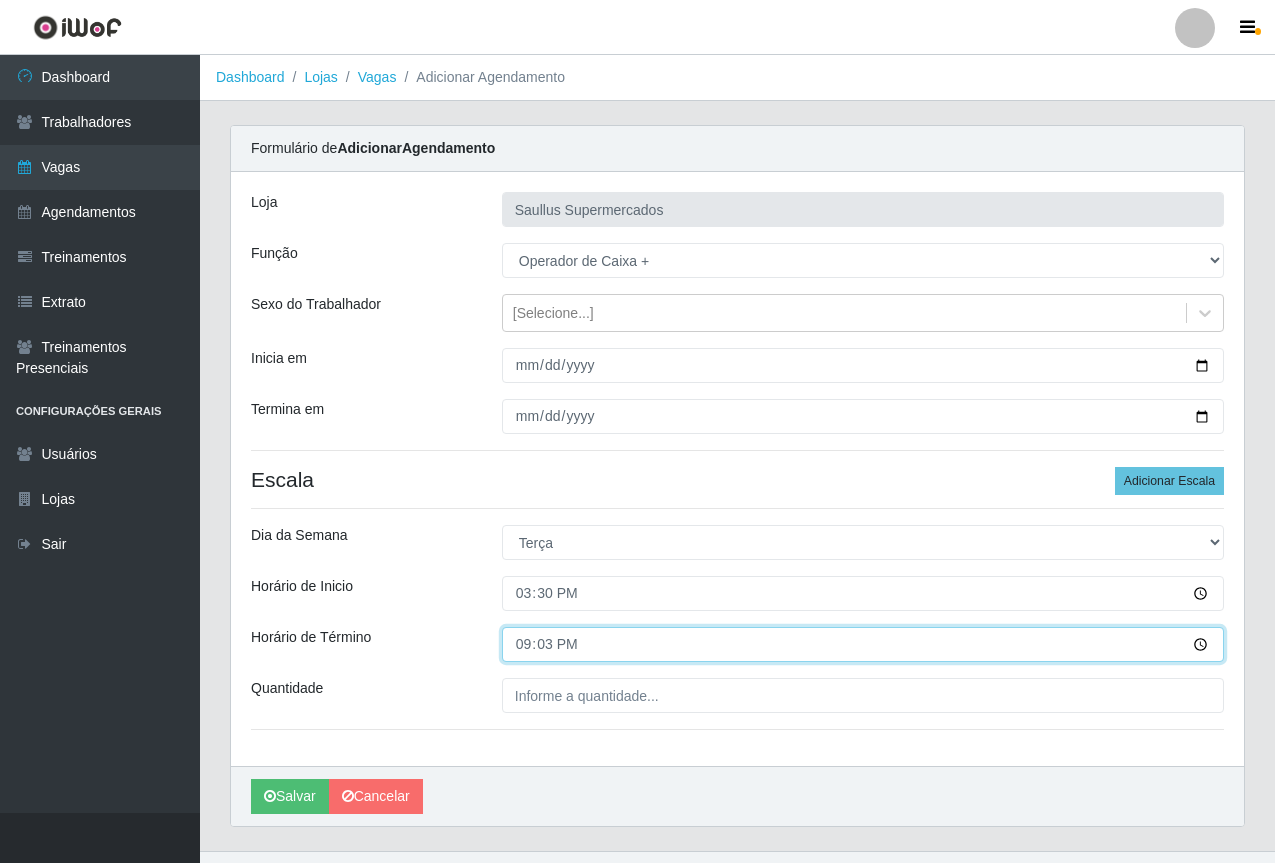 type on "21:30" 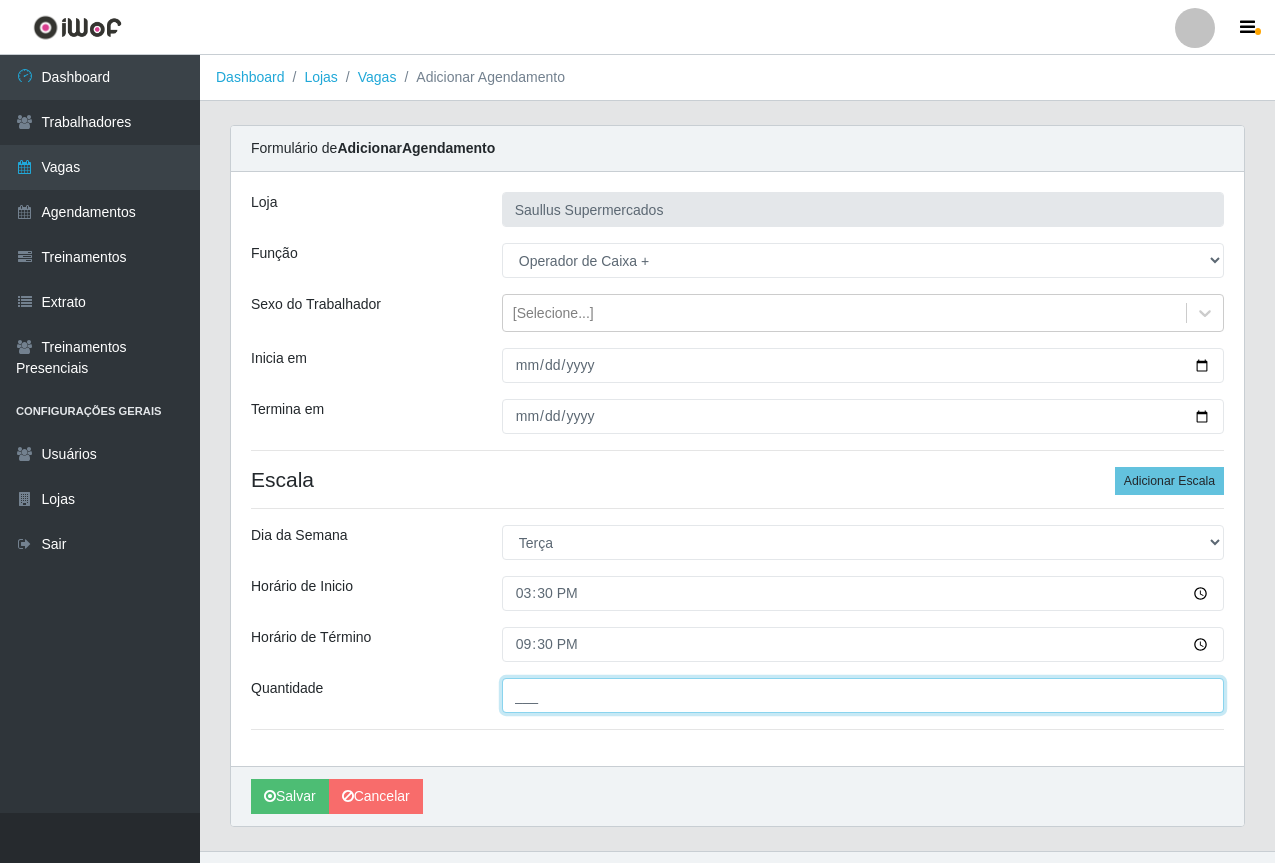 drag, startPoint x: 538, startPoint y: 685, endPoint x: 544, endPoint y: 694, distance: 10.816654 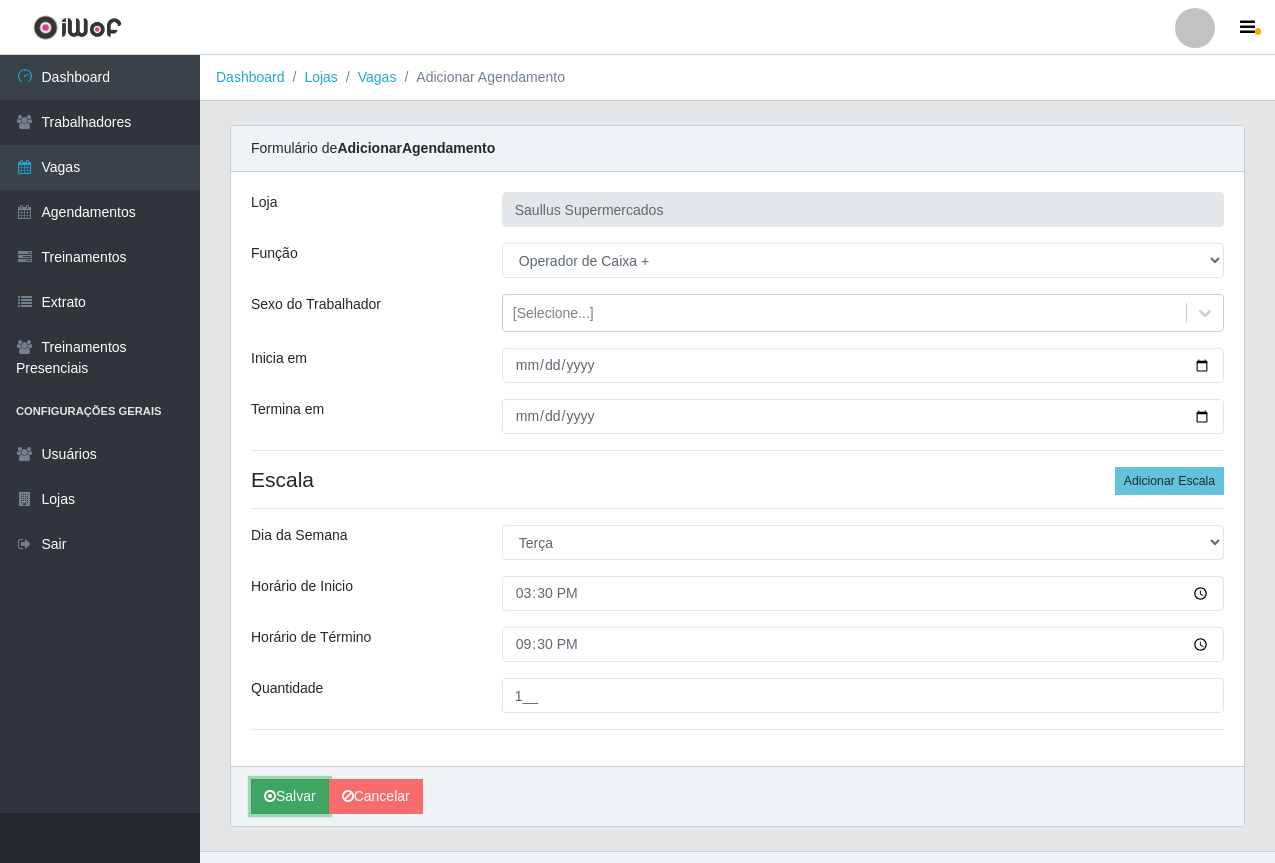 click at bounding box center (270, 796) 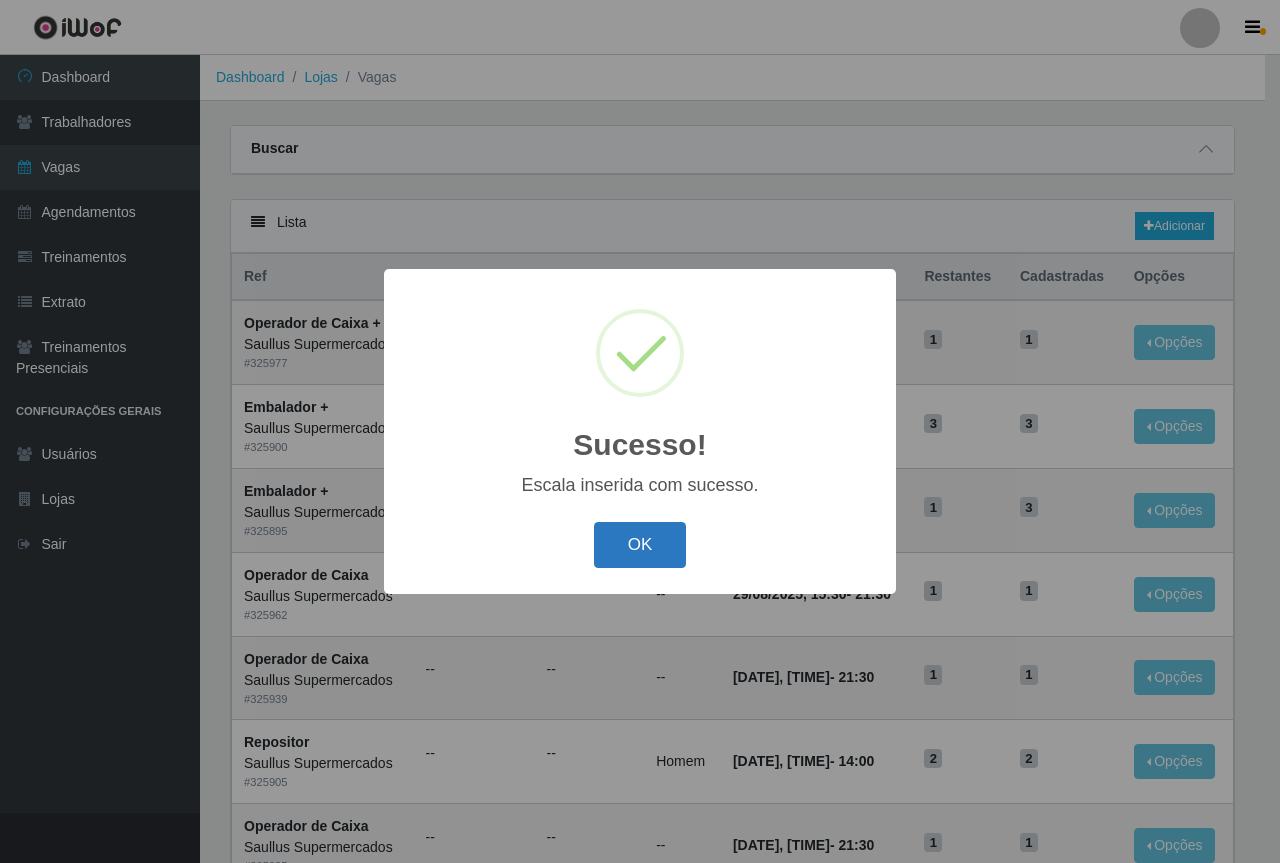 click on "OK" at bounding box center [640, 545] 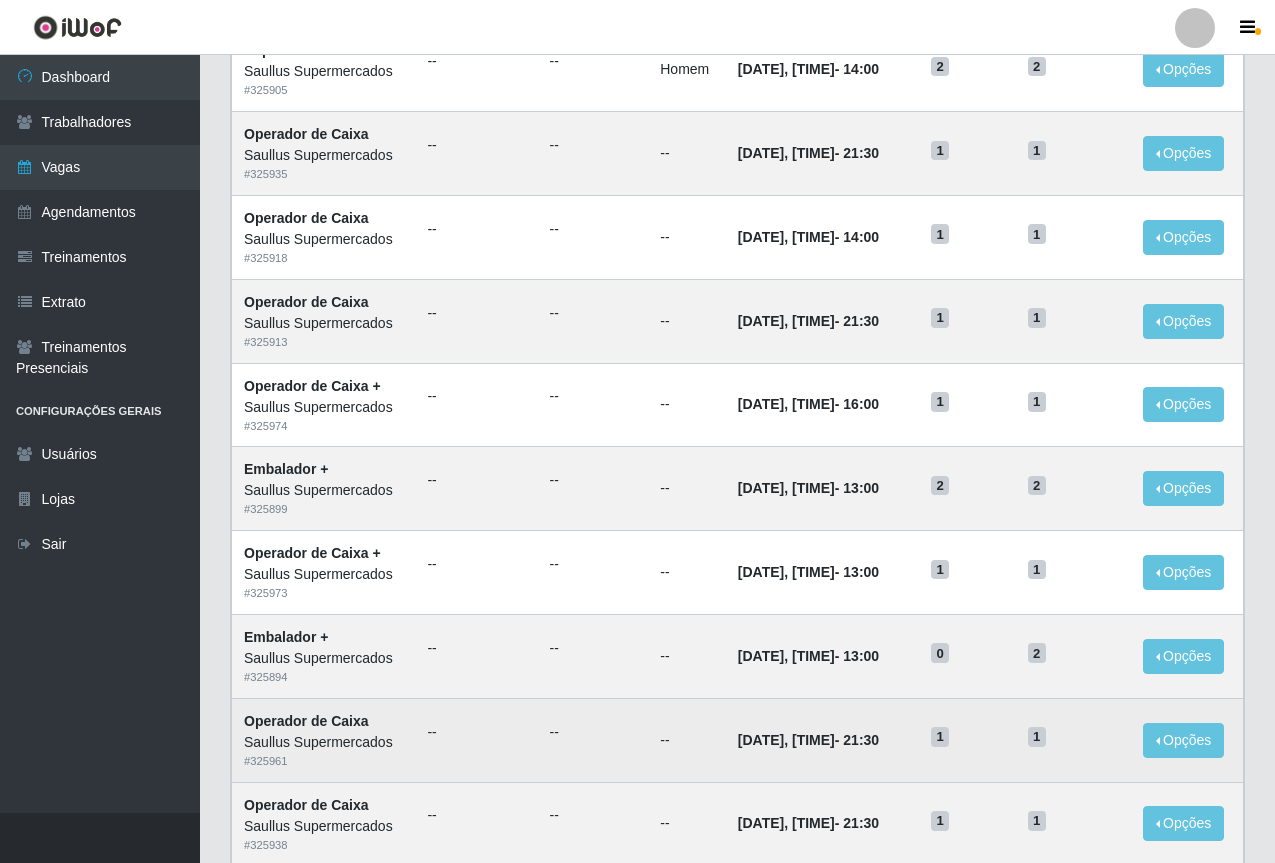 scroll, scrollTop: 832, scrollLeft: 0, axis: vertical 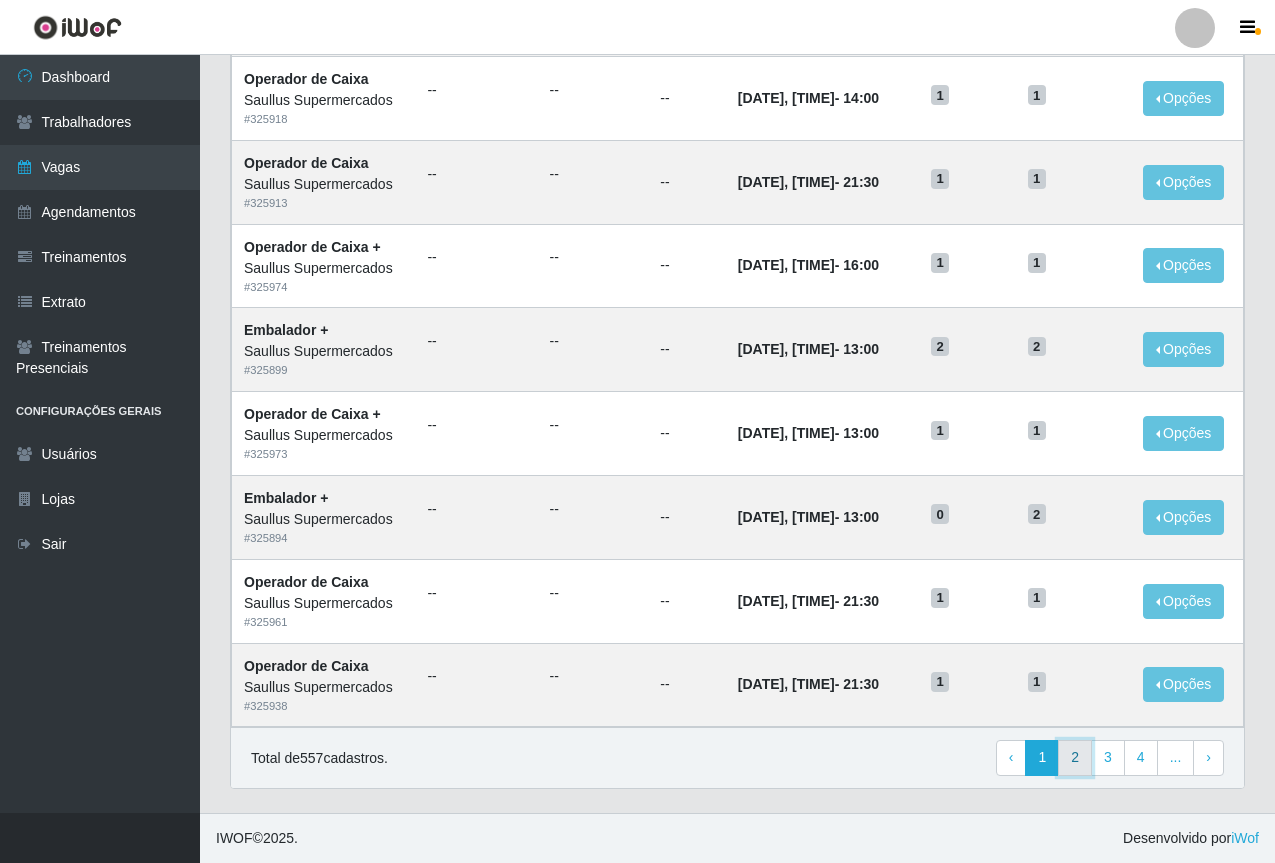 click on "2" at bounding box center (1075, 758) 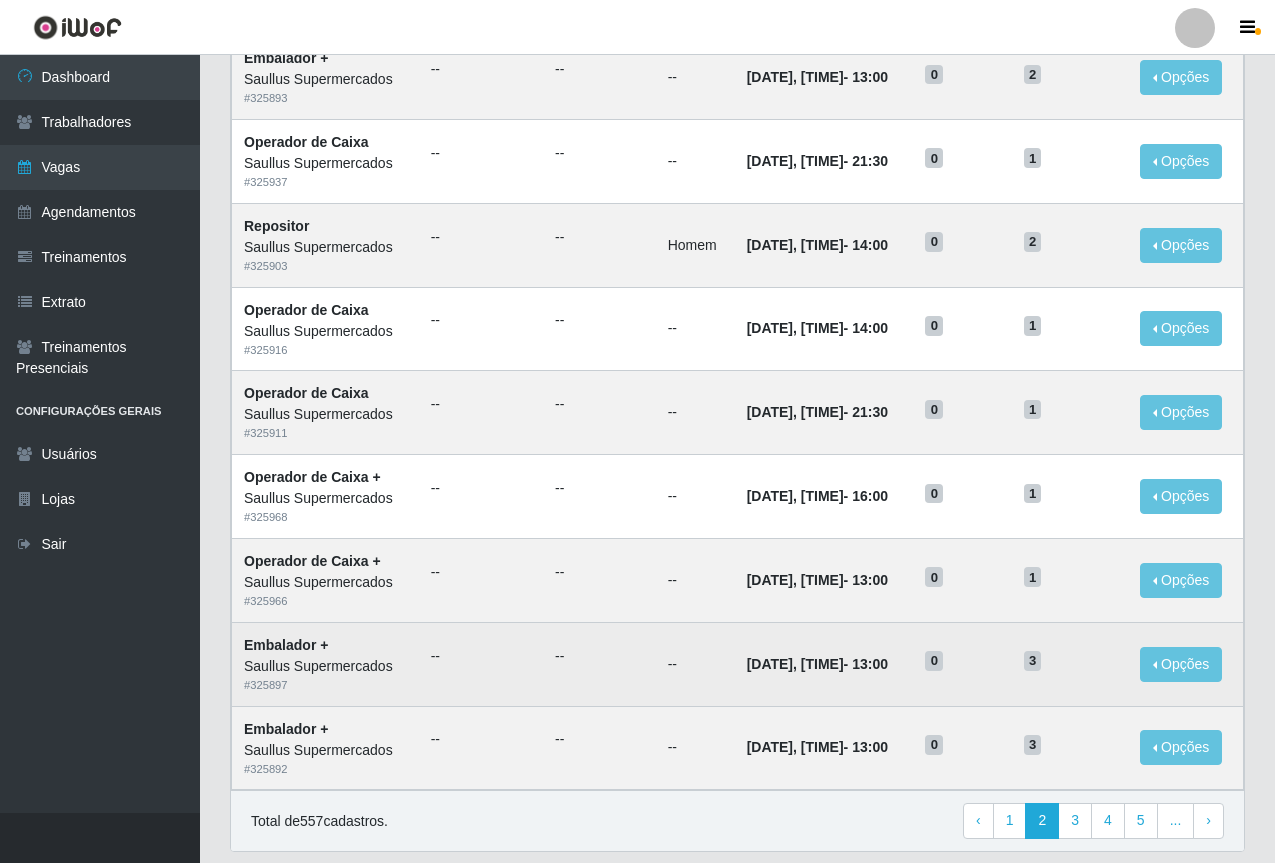 scroll, scrollTop: 832, scrollLeft: 0, axis: vertical 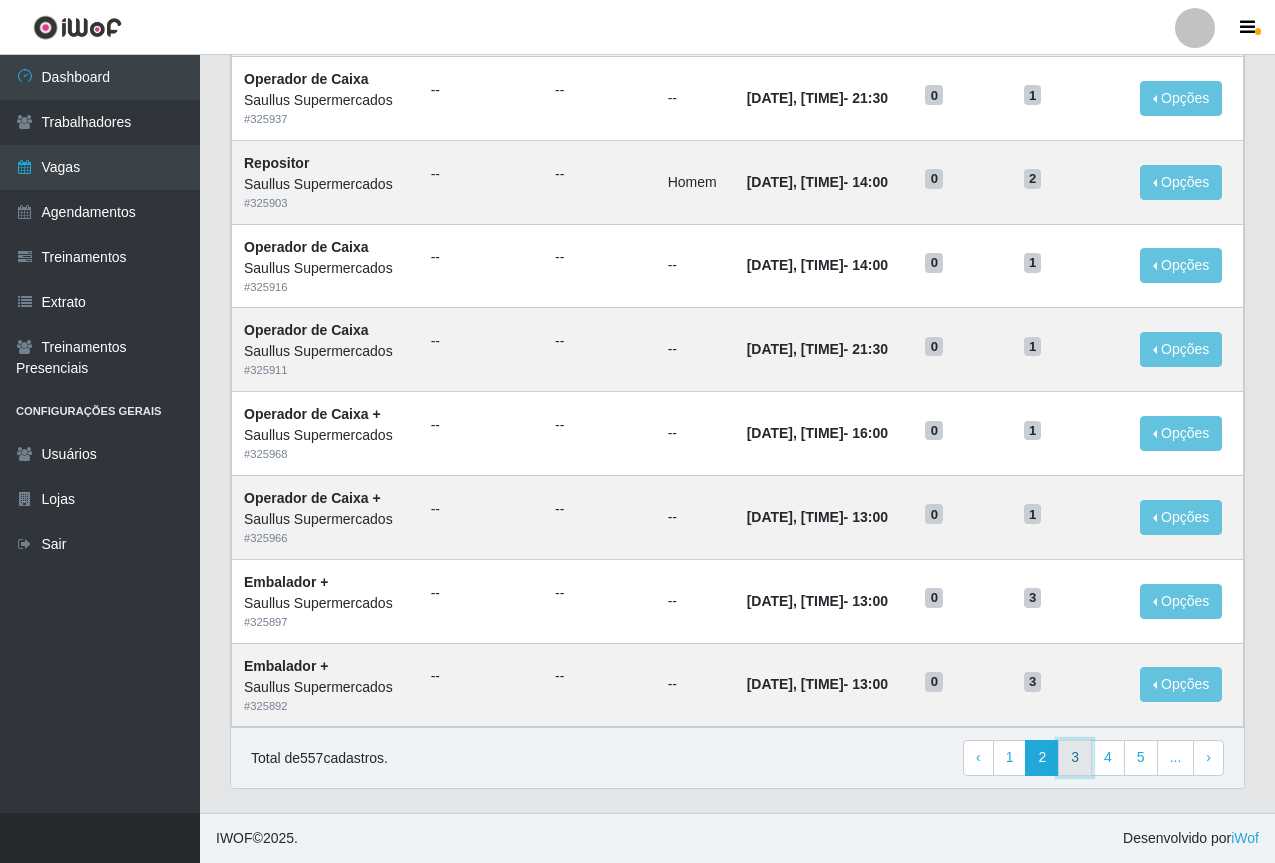 click on "3" at bounding box center [1075, 758] 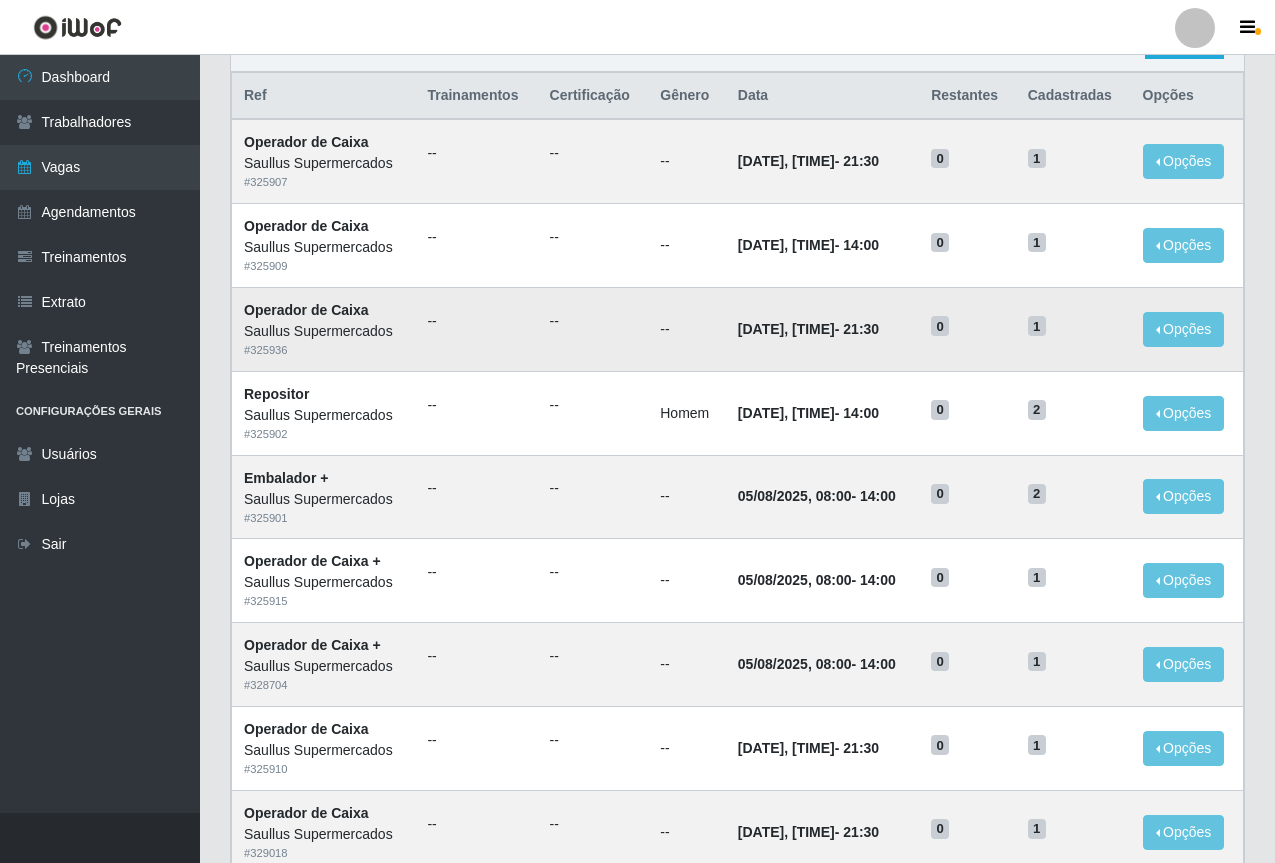 scroll, scrollTop: 0, scrollLeft: 0, axis: both 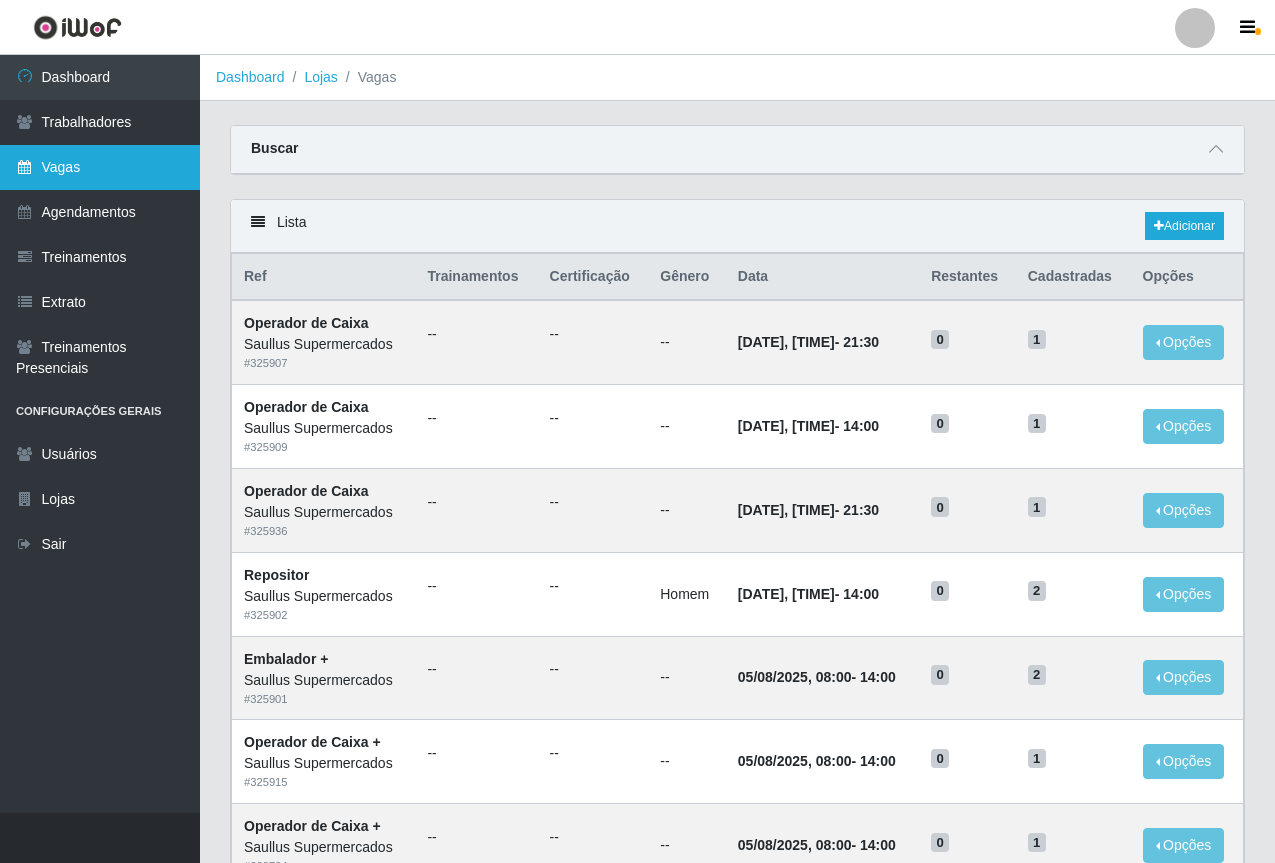 click on "Vagas" at bounding box center (100, 167) 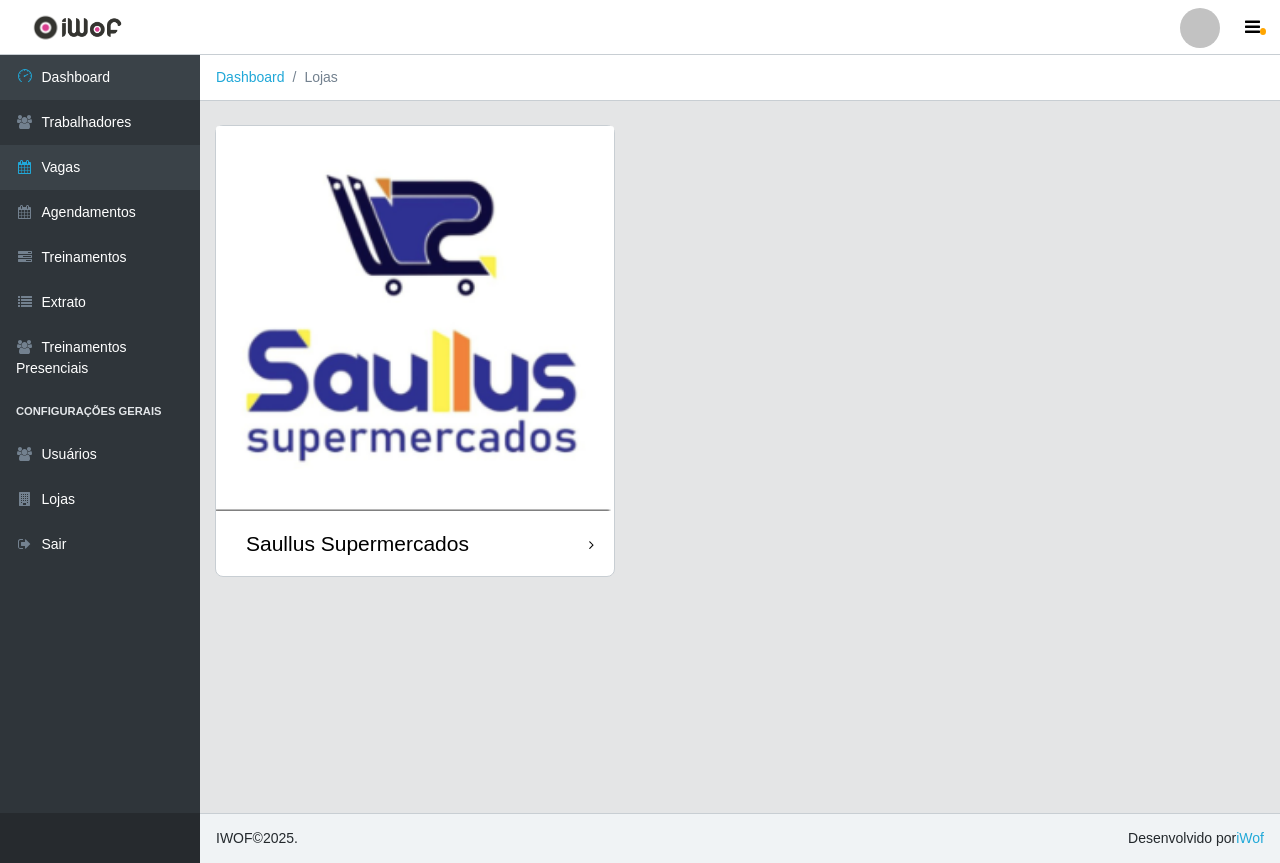 click at bounding box center [415, 318] 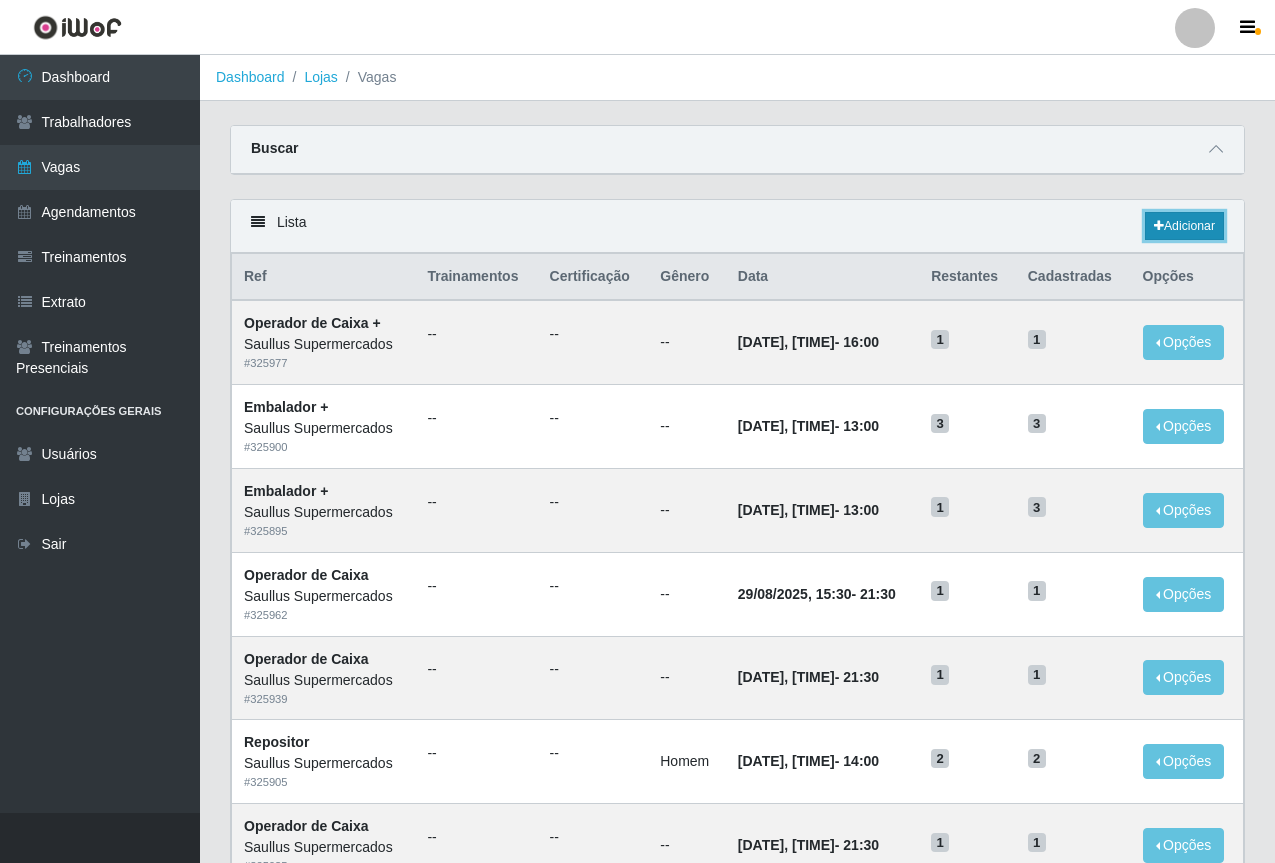 click on "Adicionar" at bounding box center [1184, 226] 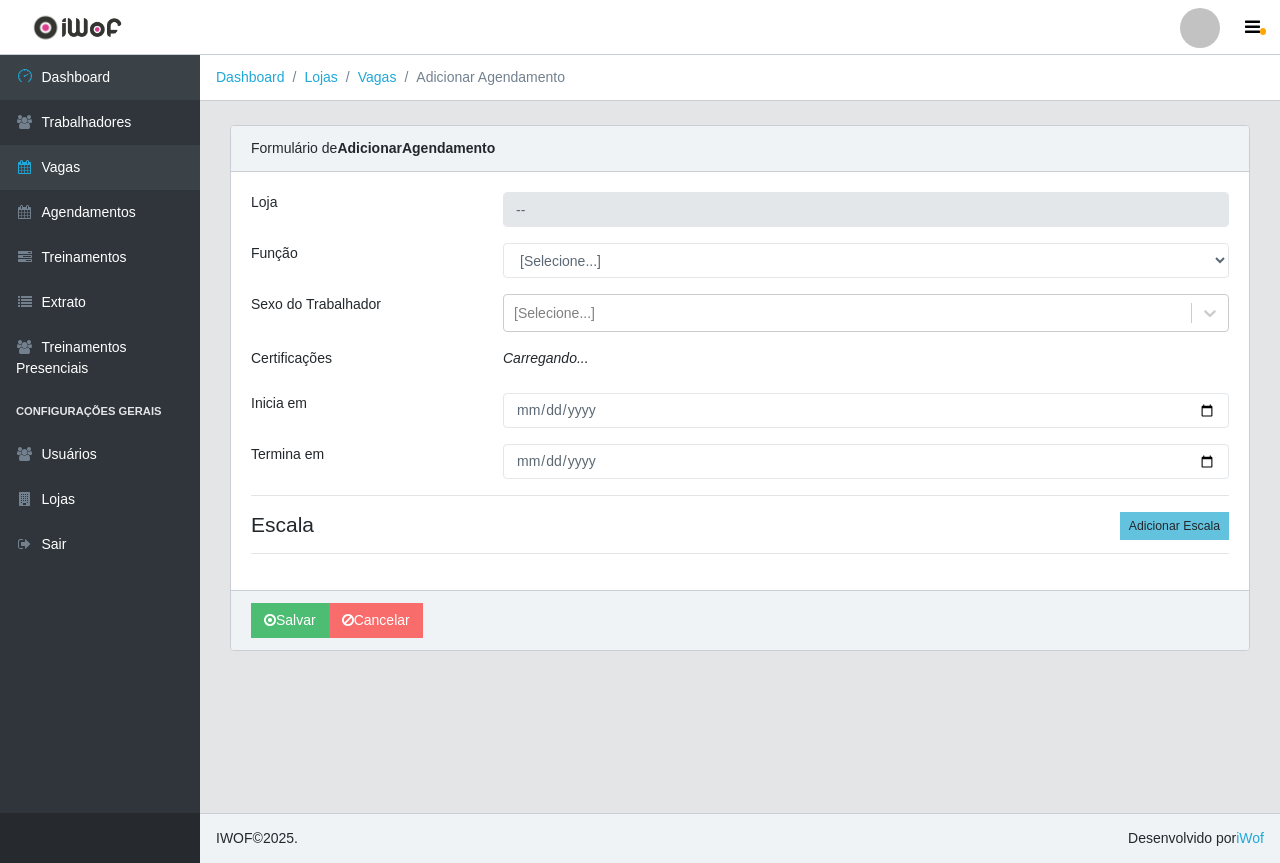 type on "Saullus Supermercados" 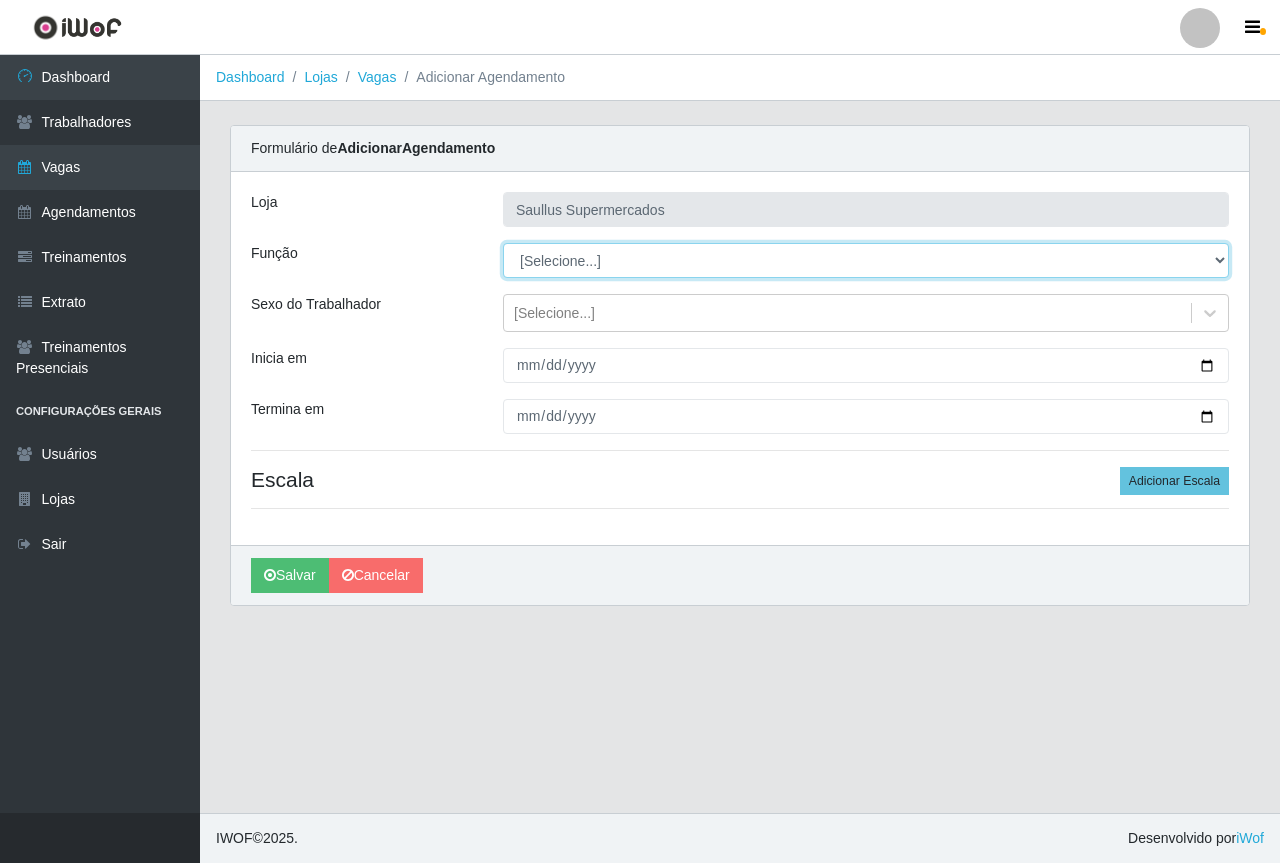 click on "[Selecione...] ASG ASG + ASG ++ Balconista de Açougue  Balconista de Açougue + Balconista de Açougue ++ Balconista de Padaria  Balconista de Padaria + Balconista de Padaria ++ Embalador Embalador + Embalador ++ Operador de Caixa Operador de Caixa + Operador de Caixa ++ Operador de Loja Operador de Loja + Operador de Loja ++ Repositor  Repositor + Repositor ++" at bounding box center (866, 260) 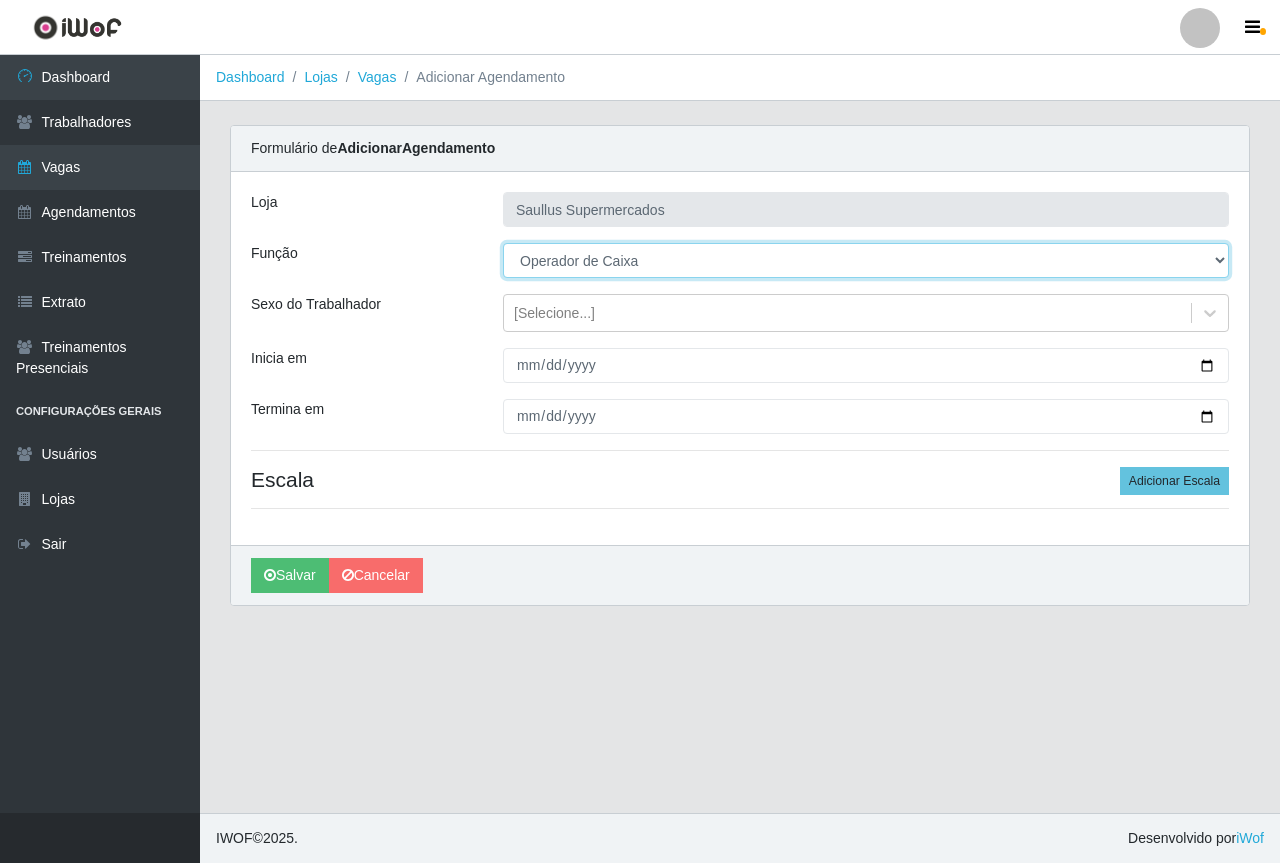 click on "[Selecione...] ASG ASG + ASG ++ Balconista de Açougue  Balconista de Açougue + Balconista de Açougue ++ Balconista de Padaria  Balconista de Padaria + Balconista de Padaria ++ Embalador Embalador + Embalador ++ Operador de Caixa Operador de Caixa + Operador de Caixa ++ Operador de Loja Operador de Loja + Operador de Loja ++ Repositor  Repositor + Repositor ++" at bounding box center [866, 260] 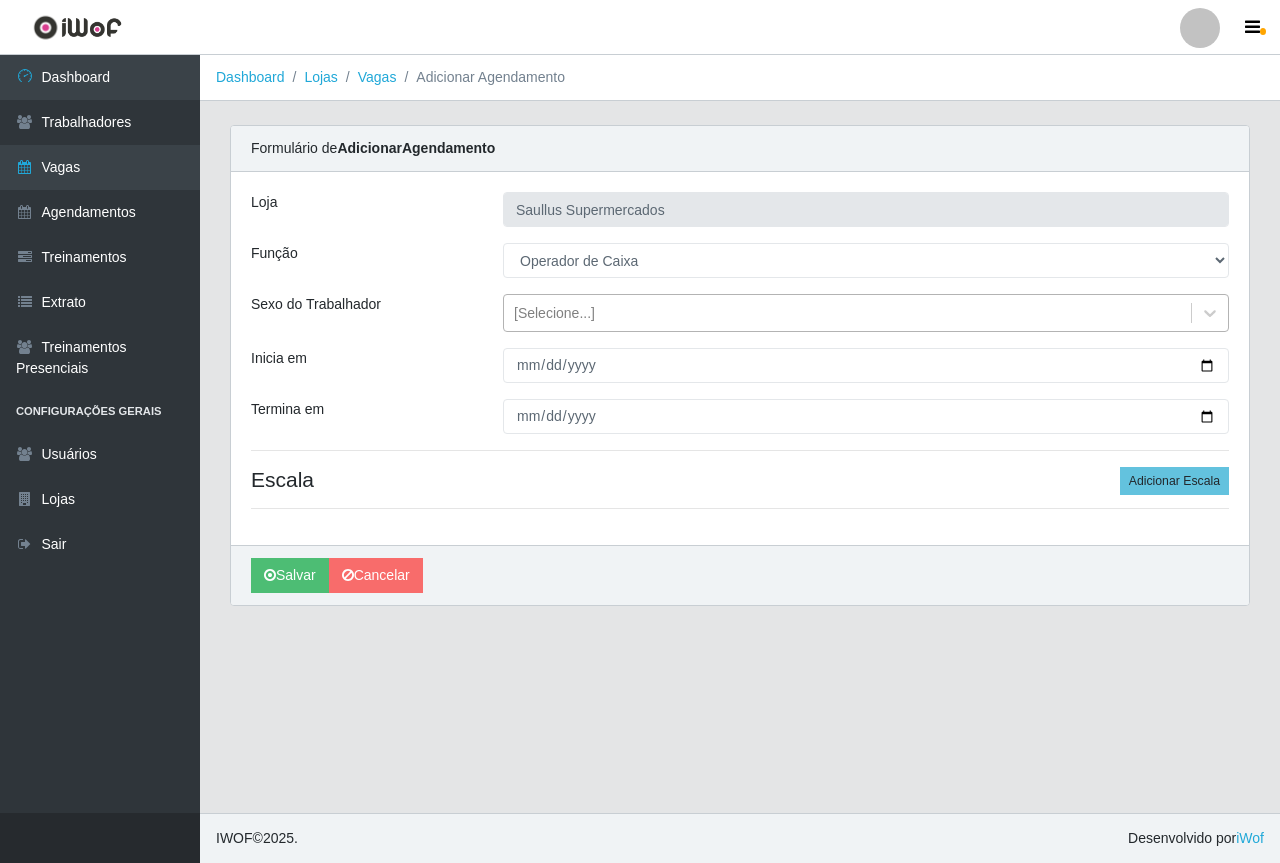 click on "[Selecione...]" at bounding box center (866, 313) 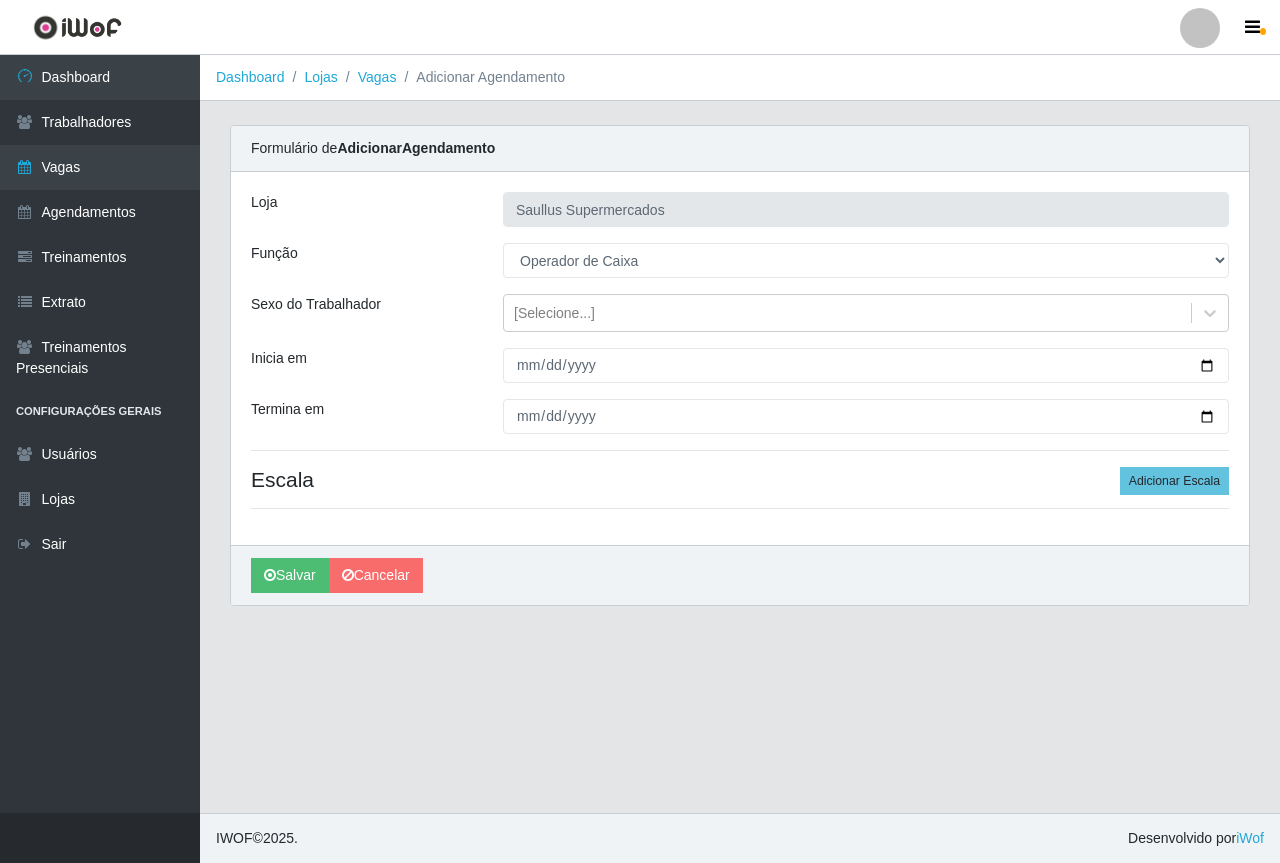 click on "Loja Saullus Supermercados Função [Selecione...] ASG ASG + ASG ++ Balconista de Açougue Balconista de Açougue + Balconista de Açougue ++ Balconista de Padaria Balconista de Padaria + Balconista de Padaria ++ Embalador Embalador + Embalador ++ Operador de Caixa Operador de Caixa + Operador de Caixa ++ Operador de Loja Operador de Loja + Operador de Loja ++ Repositor Repositor + Repositor ++ Sexo do Trabalhador [Selecione...] Inicia em [DATE] Termina em [DATE] Escala Adicionar Escala" at bounding box center (740, 358) 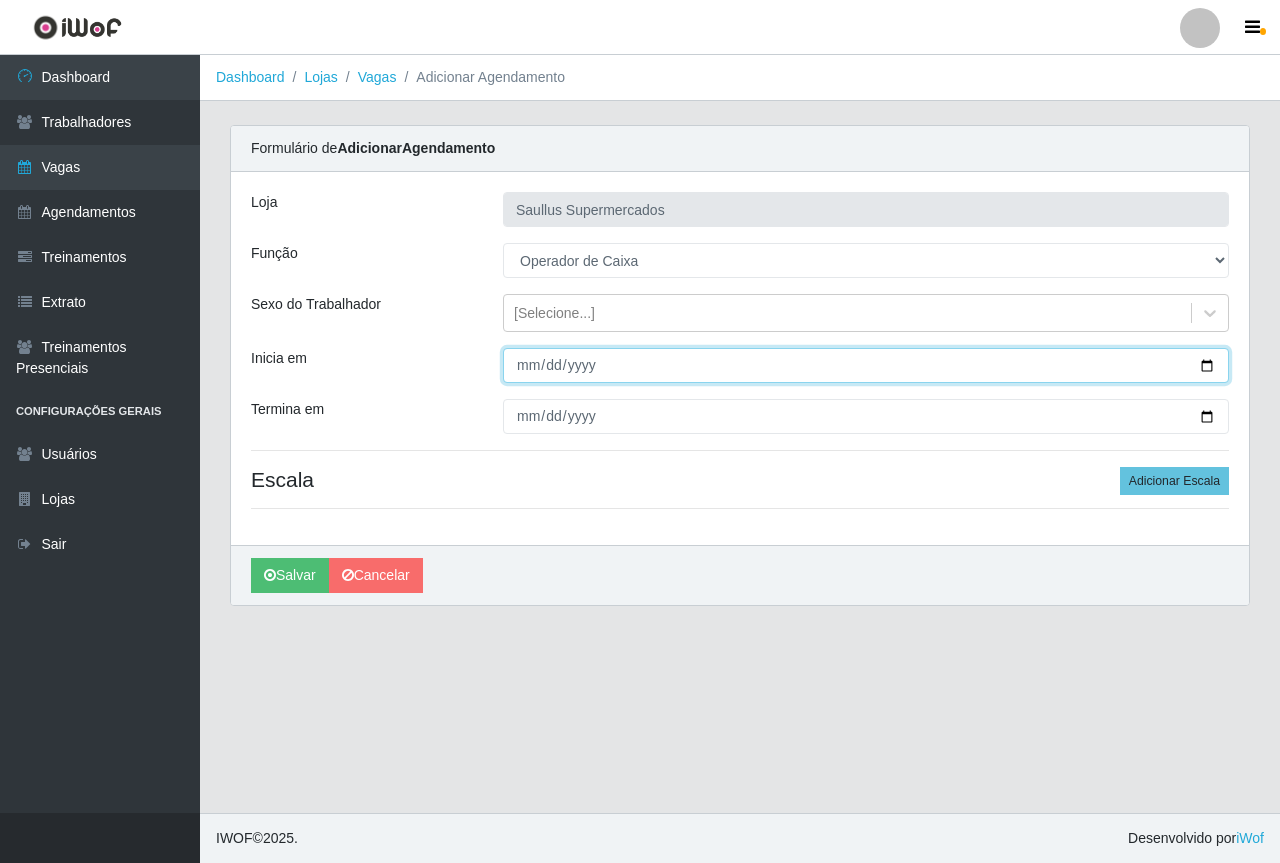 click on "Inicia em" at bounding box center (866, 365) 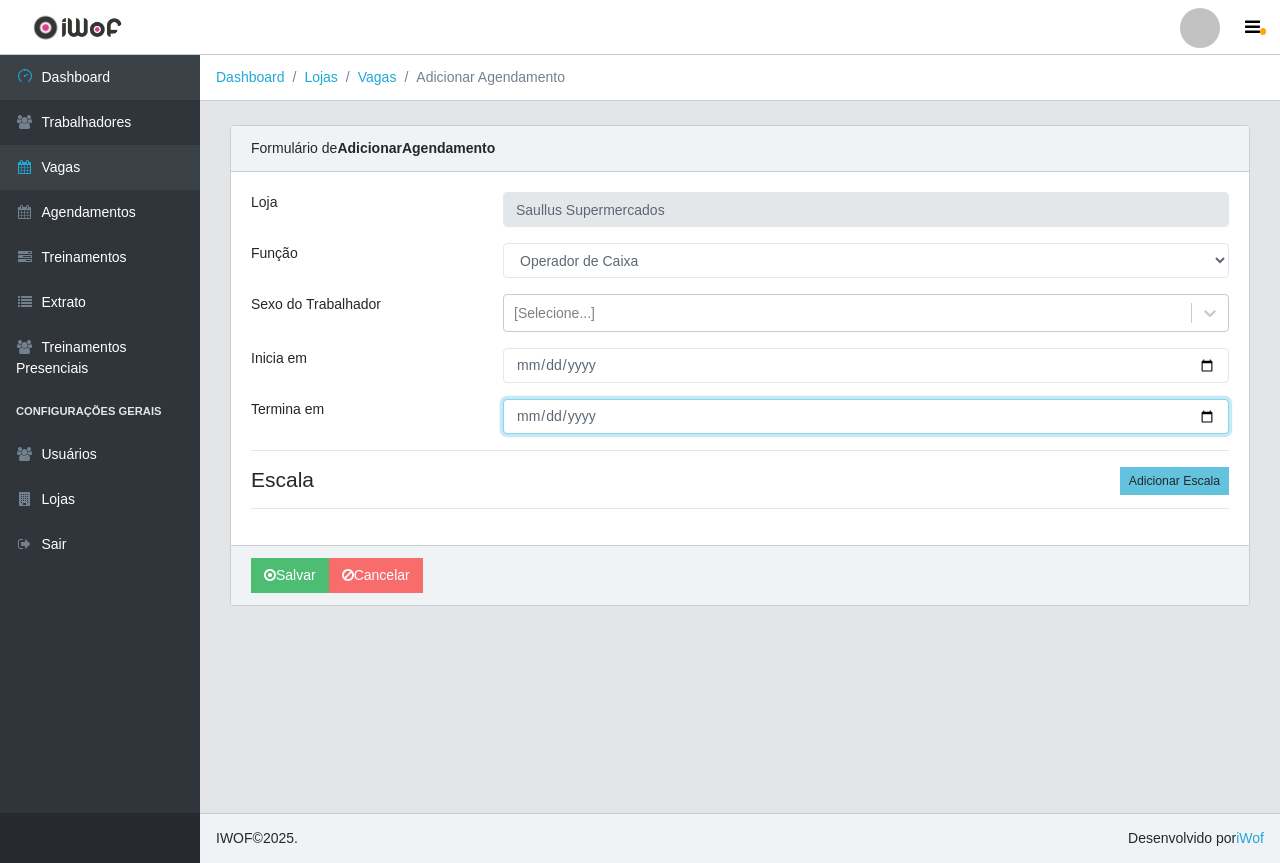click on "Termina em" at bounding box center [866, 416] 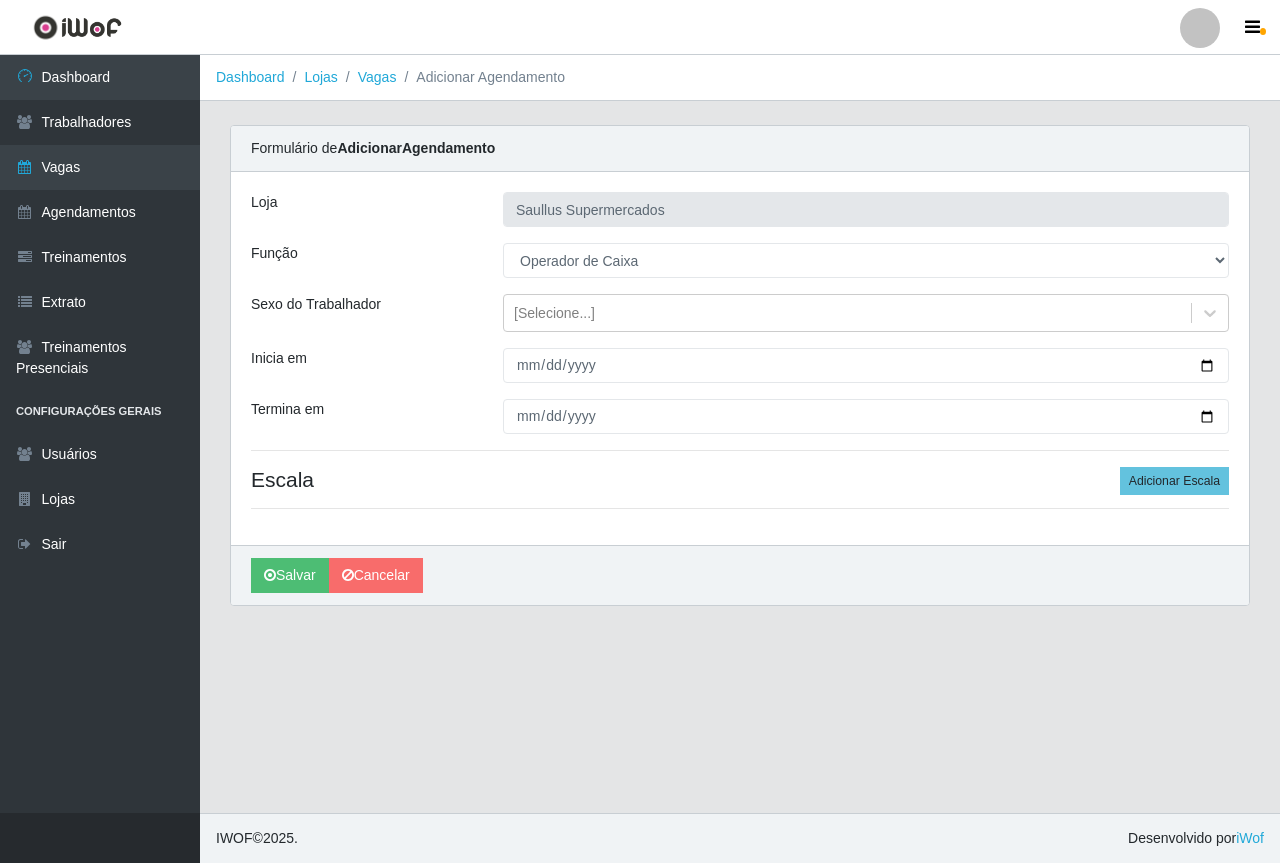 click on "Escala Adicionar Escala" at bounding box center [740, 479] 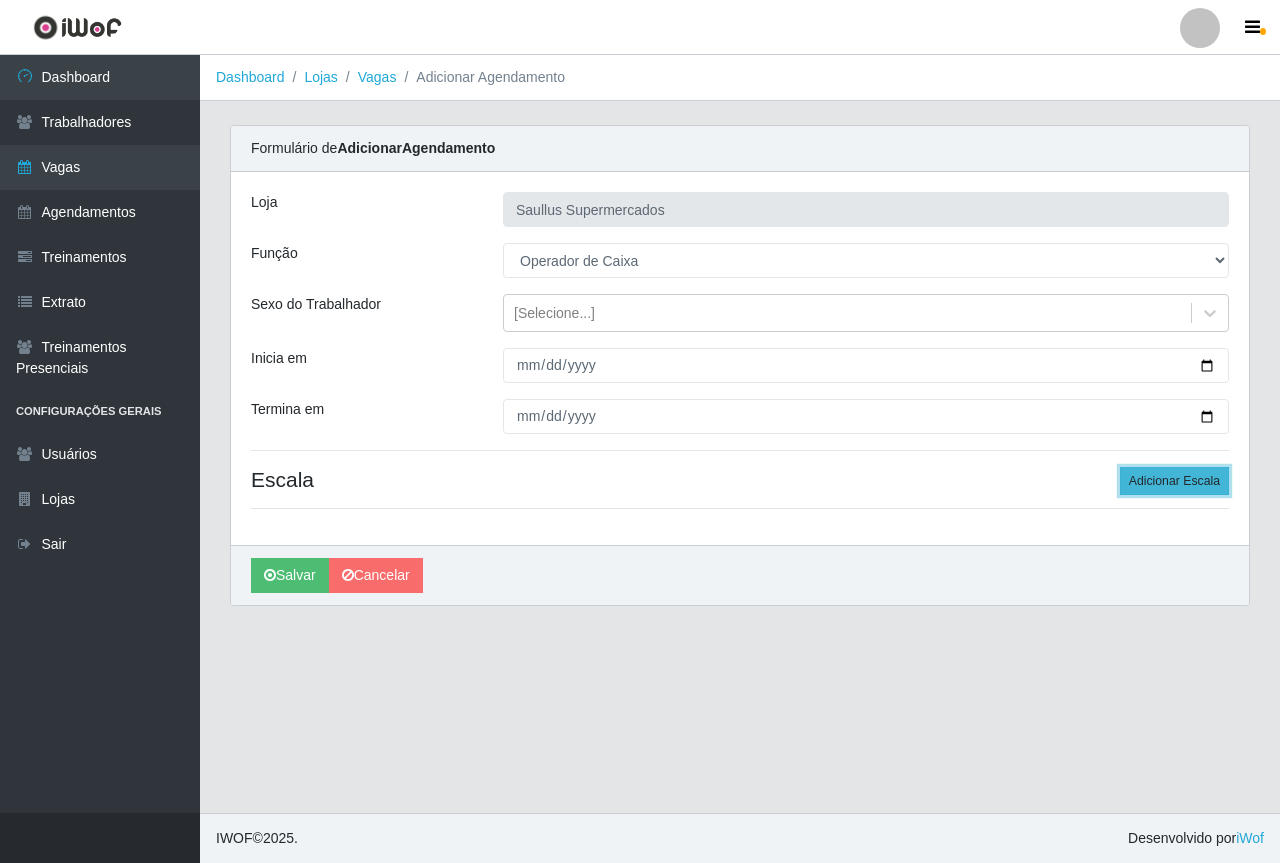 click on "Adicionar Escala" at bounding box center (1174, 481) 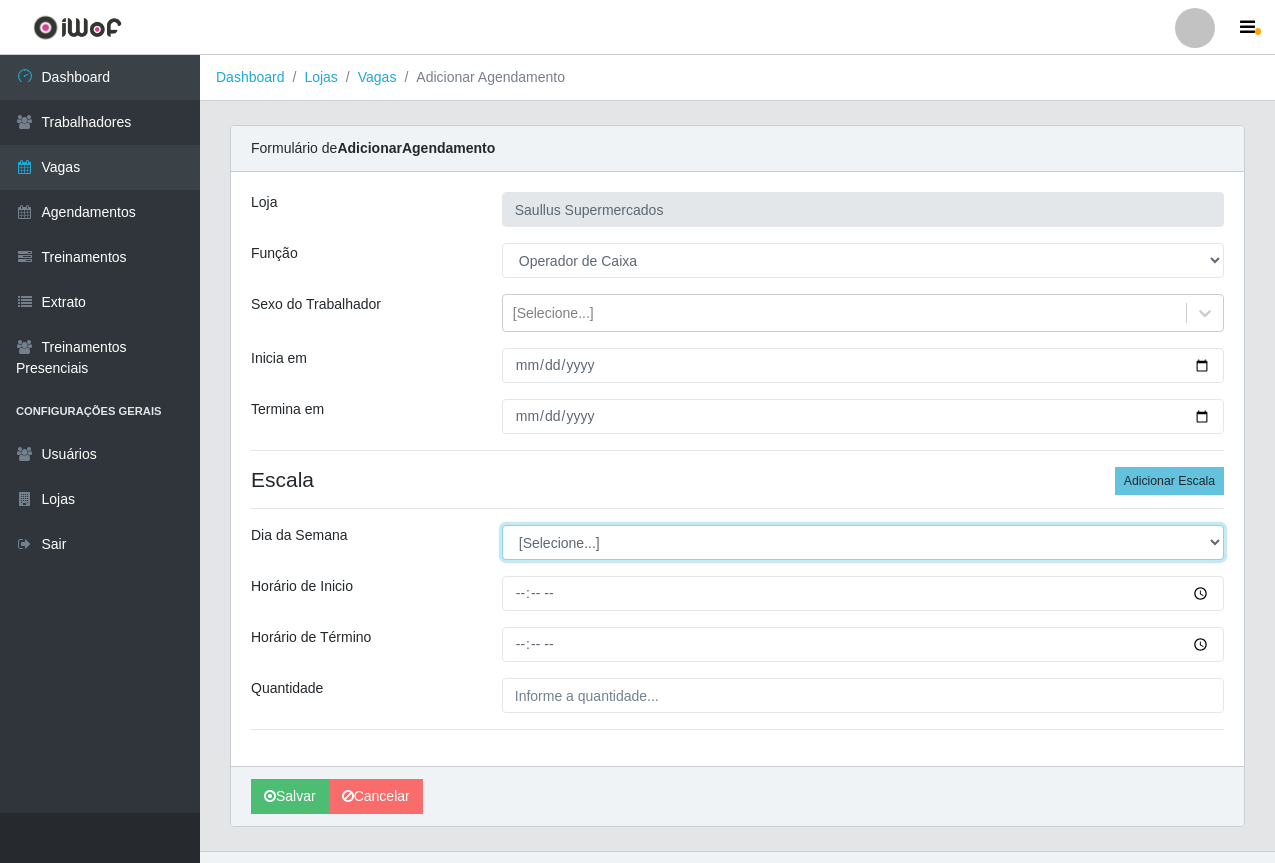 click on "[Selecione...] Segunda Terça Quarta Quinta Sexta Sábado Domingo" at bounding box center [863, 542] 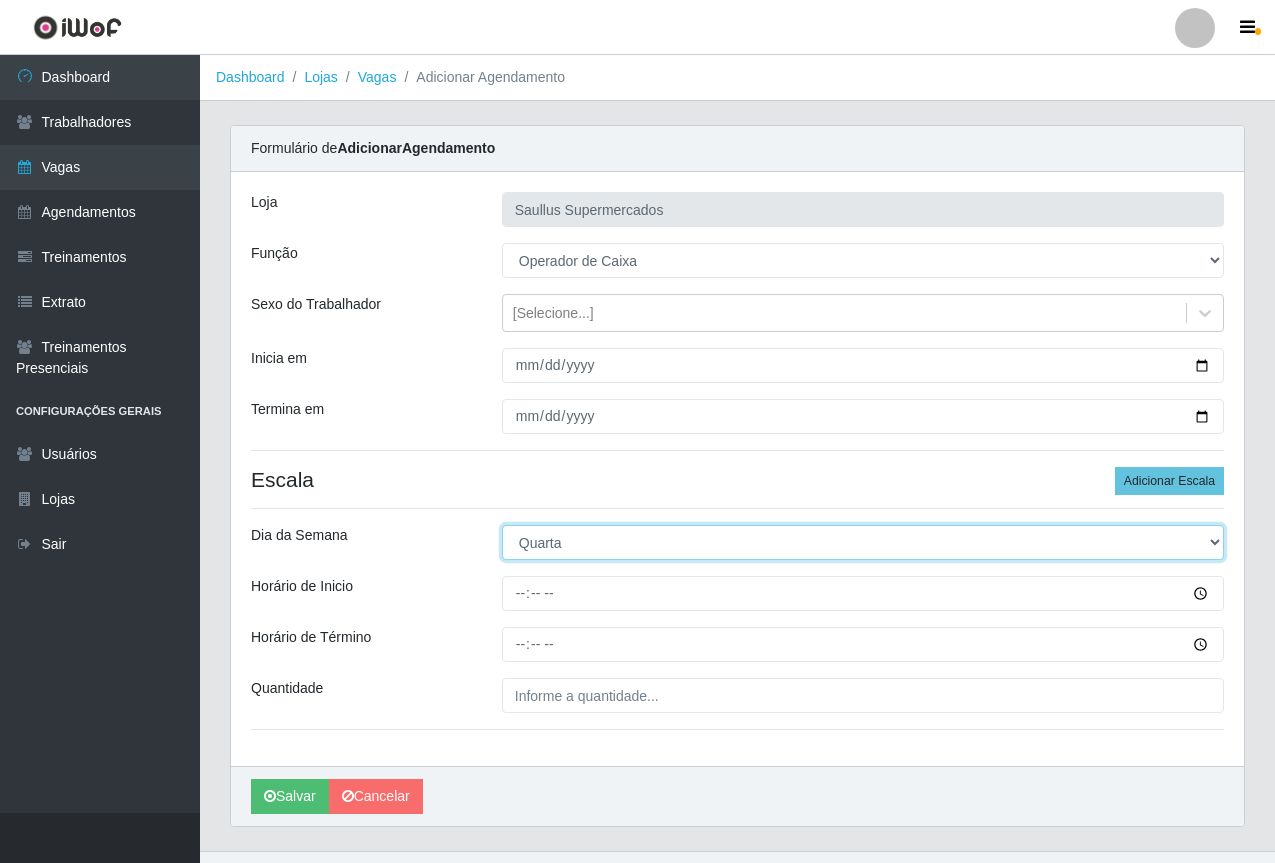 click on "[Selecione...] Segunda Terça Quarta Quinta Sexta Sábado Domingo" at bounding box center (863, 542) 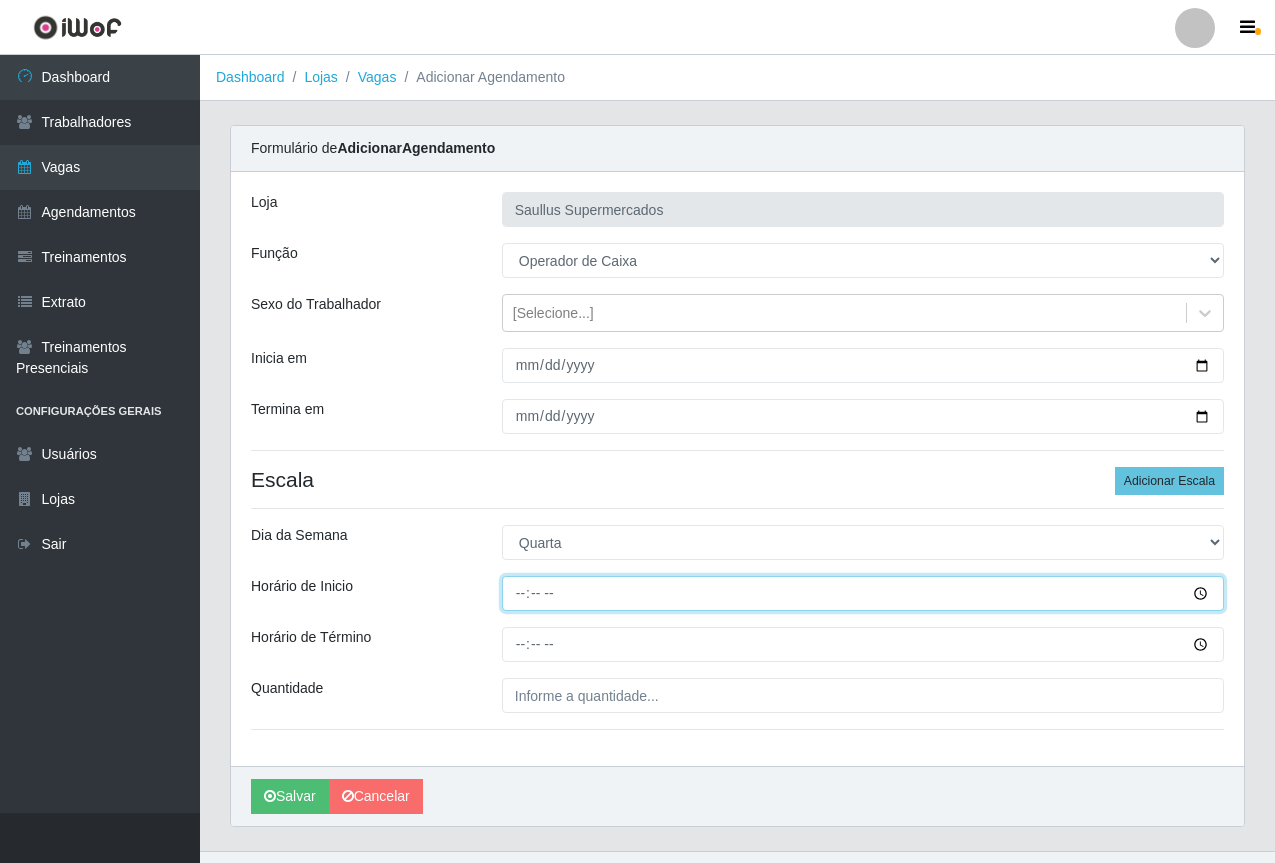 click on "Horário de Inicio" at bounding box center (863, 593) 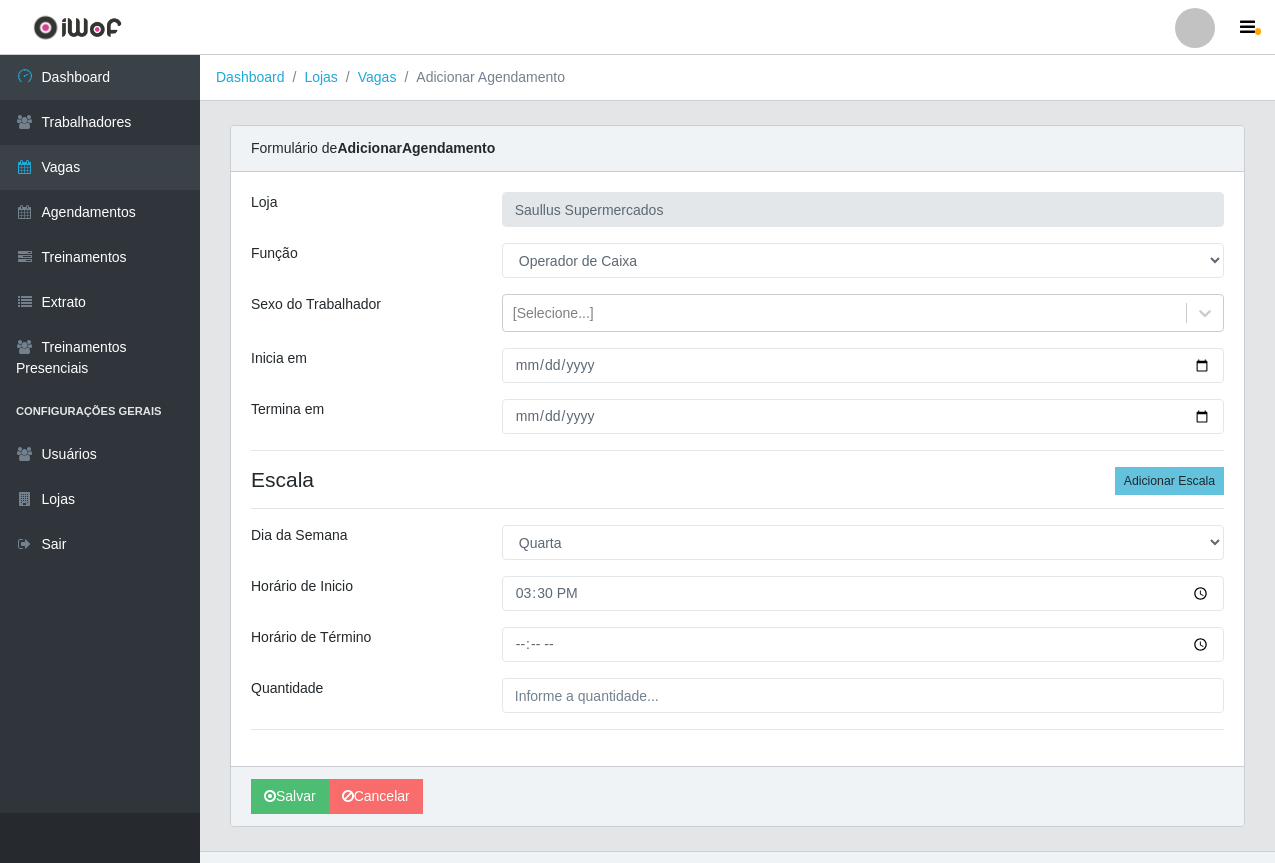 drag, startPoint x: 515, startPoint y: 669, endPoint x: 515, endPoint y: 646, distance: 23 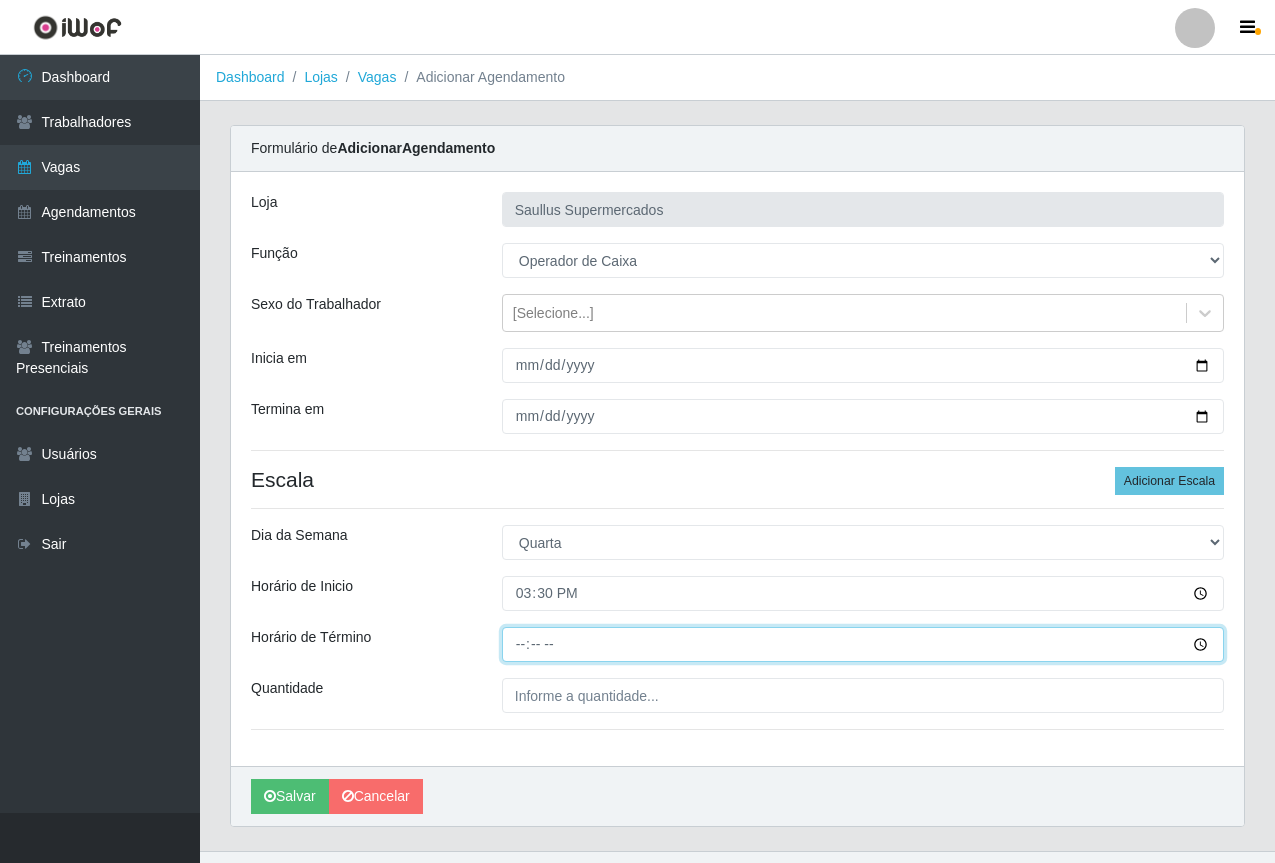 click on "Horário de Término" at bounding box center (863, 644) 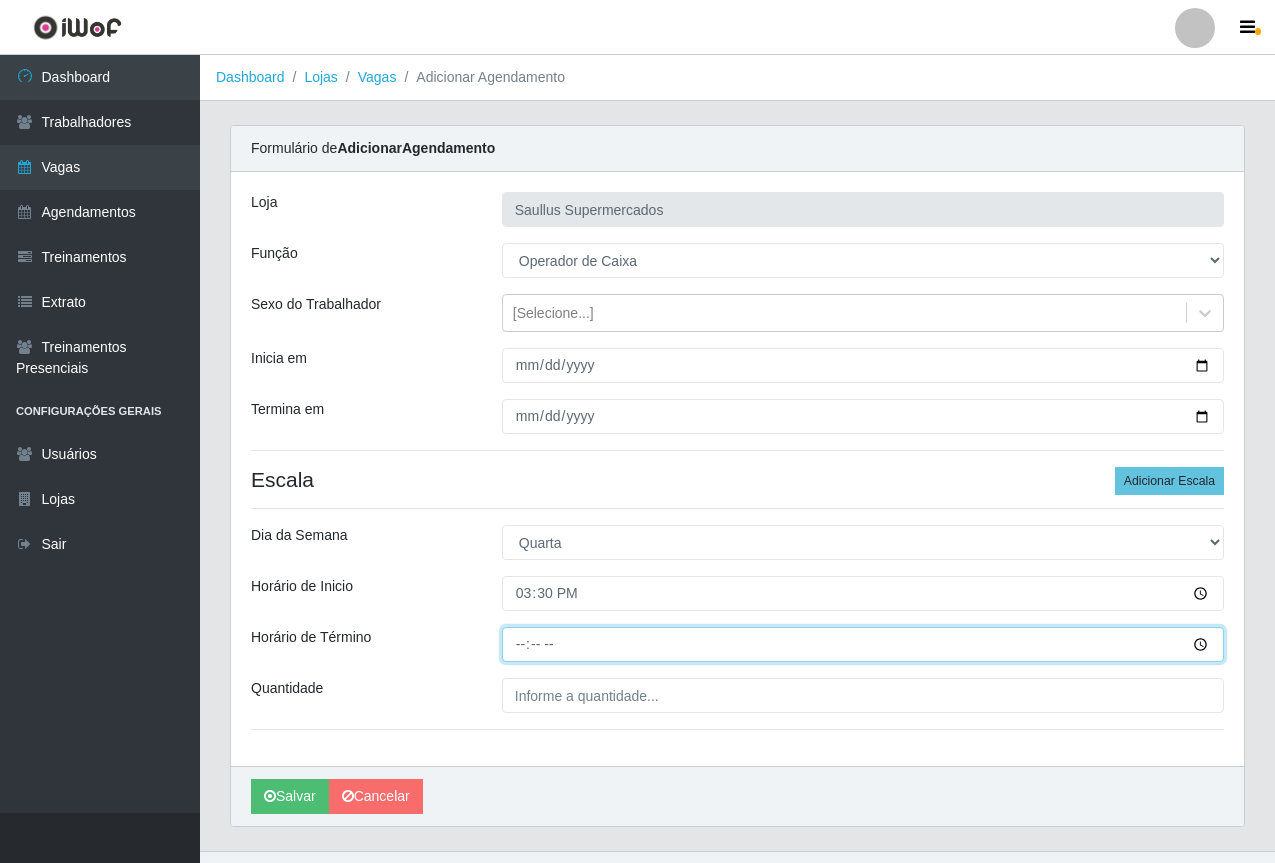 type on "21:30" 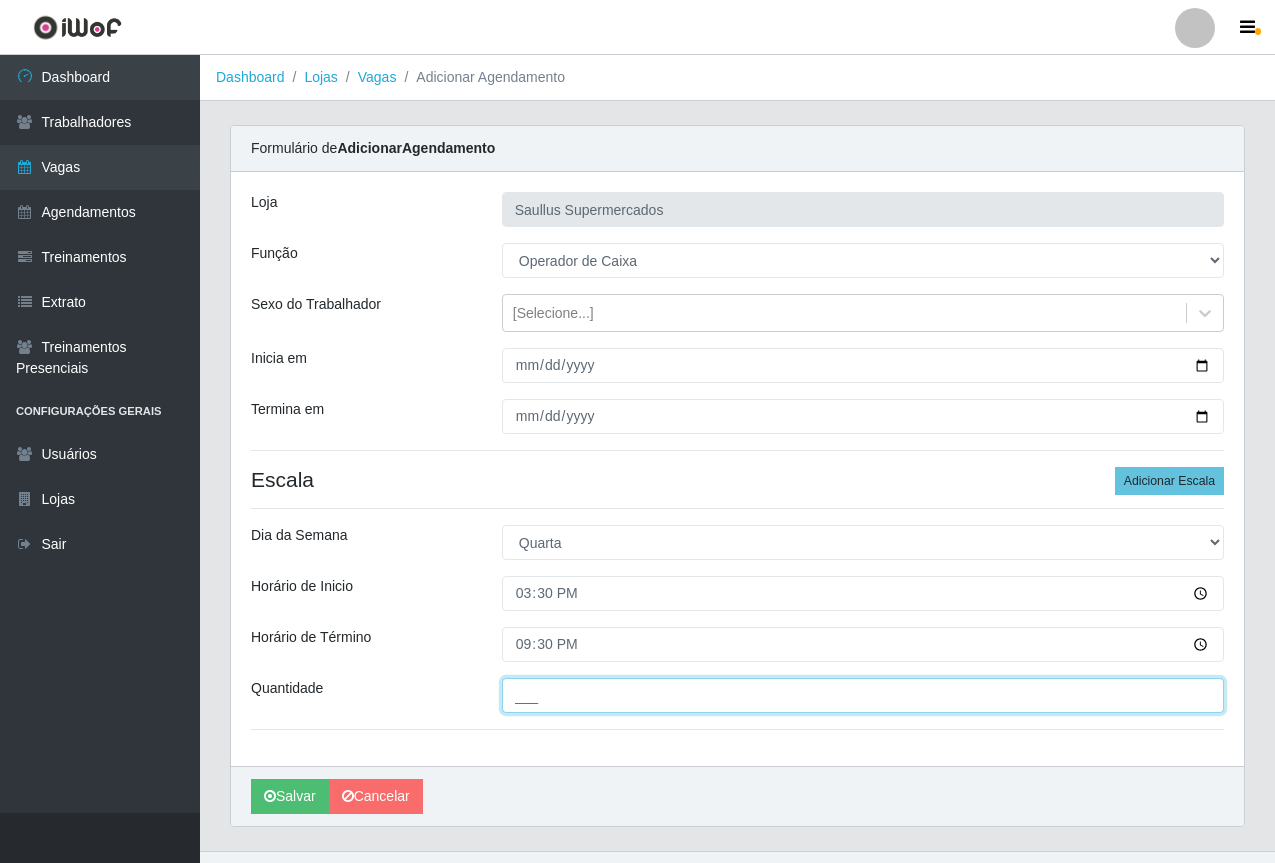 drag, startPoint x: 562, startPoint y: 692, endPoint x: 577, endPoint y: 692, distance: 15 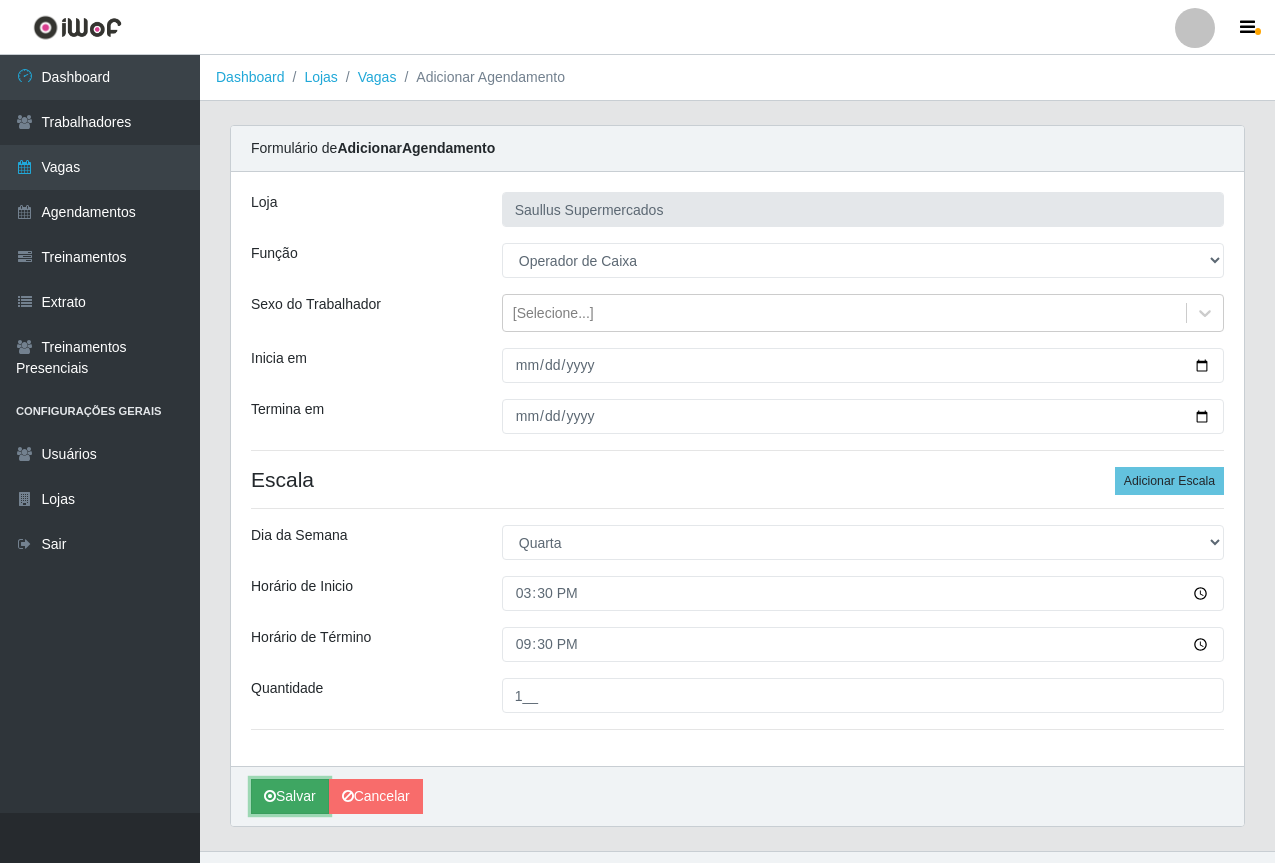 click on "Salvar" at bounding box center (290, 796) 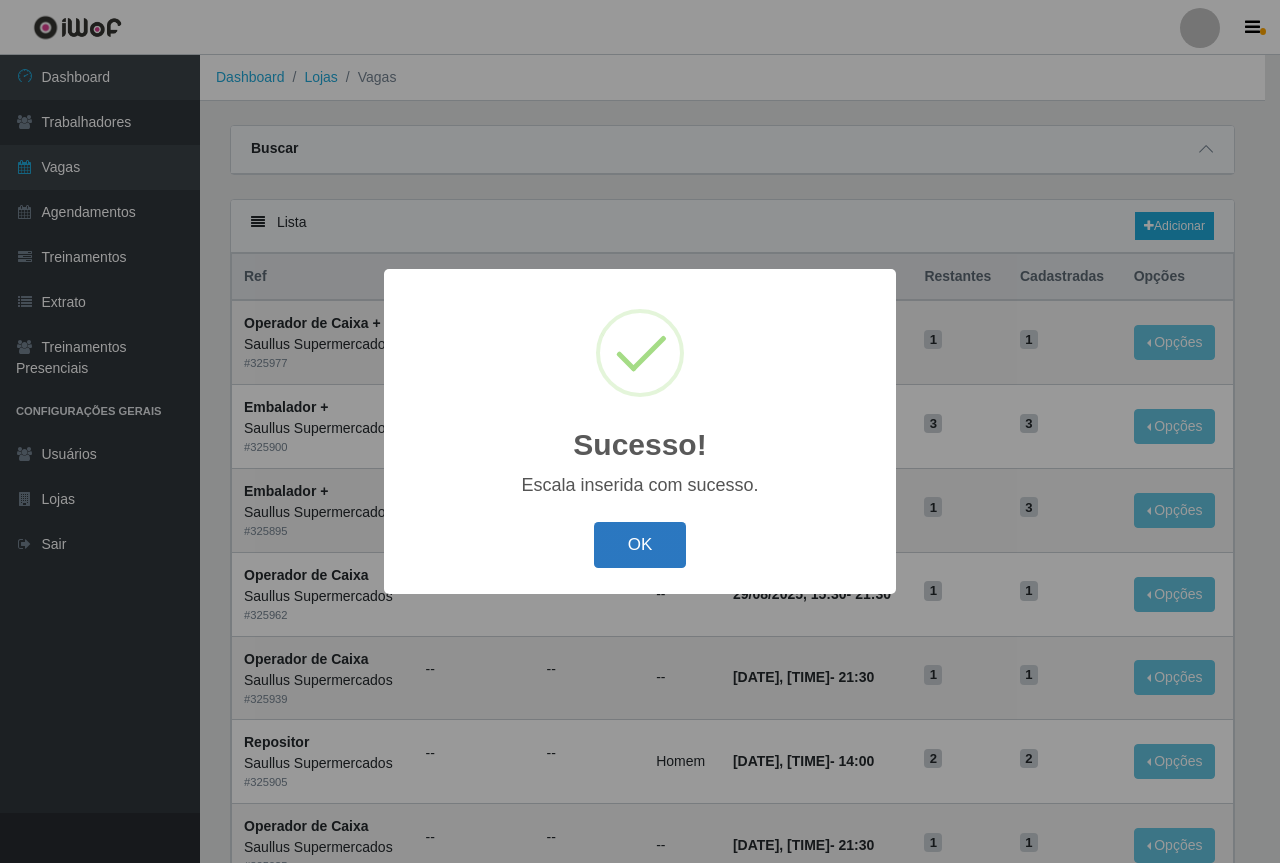 click on "OK" at bounding box center (640, 545) 